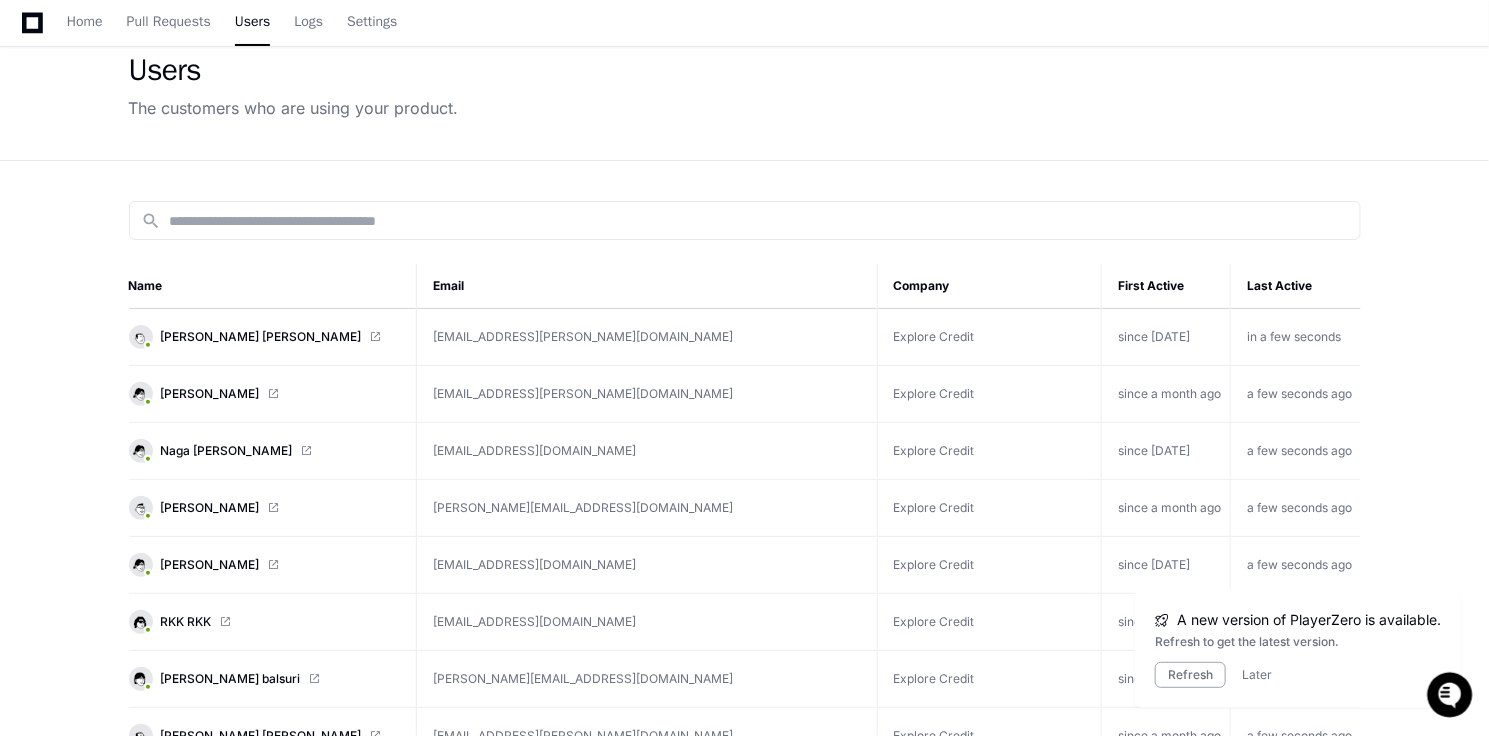 scroll, scrollTop: 0, scrollLeft: 0, axis: both 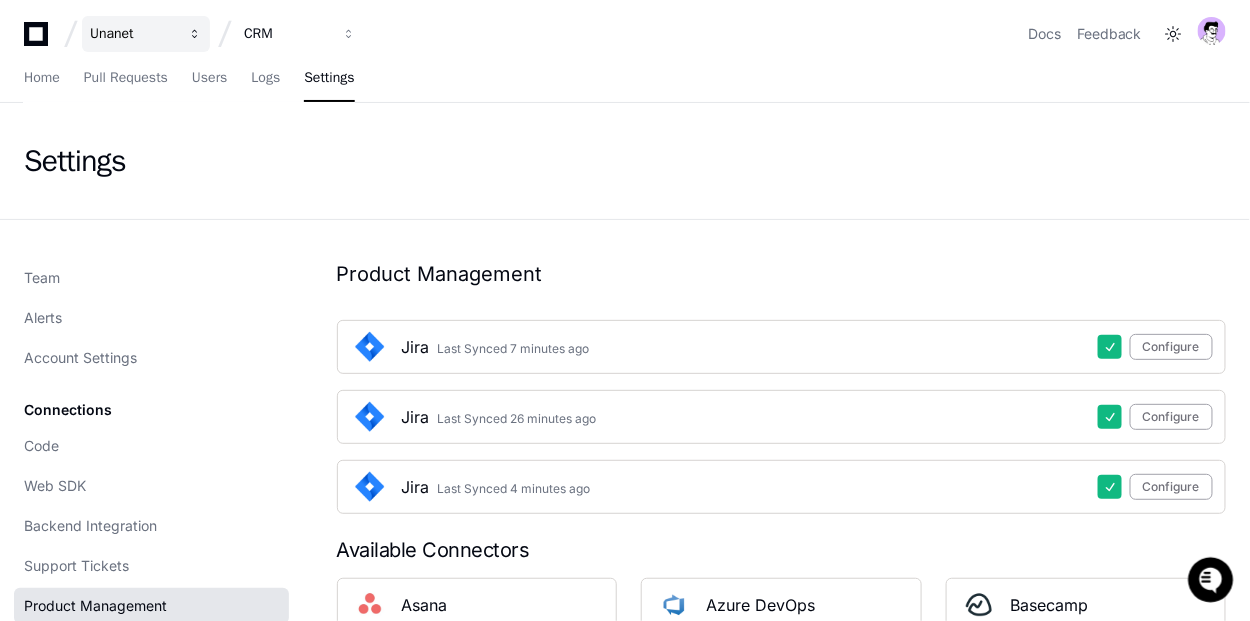 click on "Unanet" at bounding box center [146, 34] 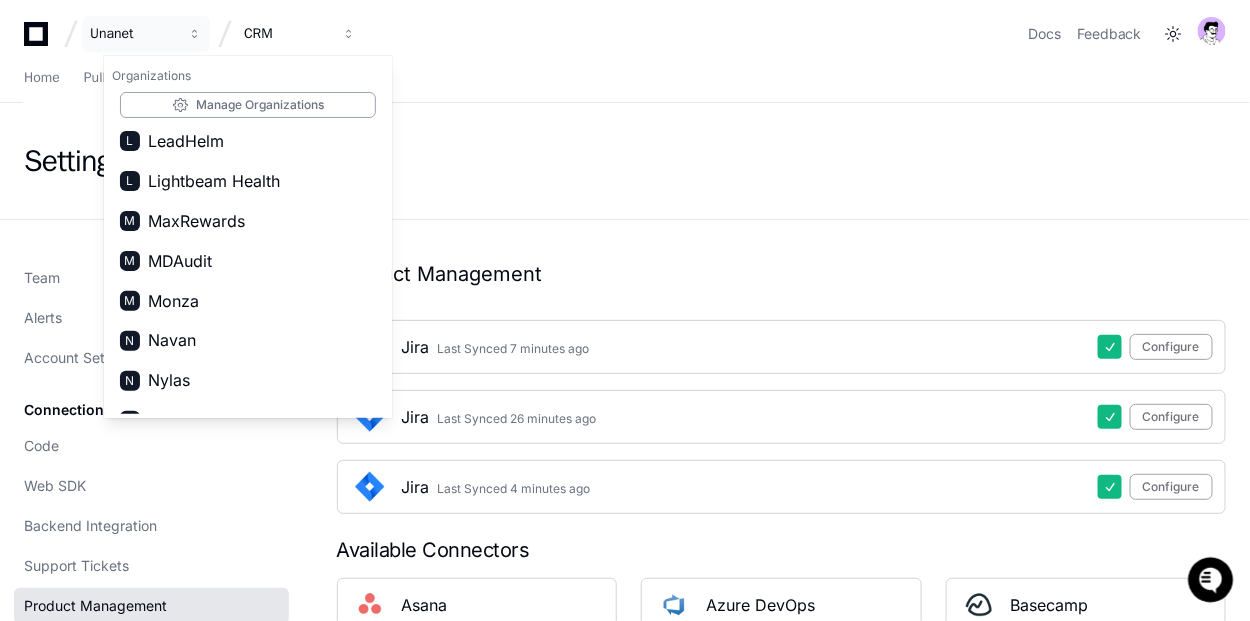 scroll, scrollTop: 1830, scrollLeft: 0, axis: vertical 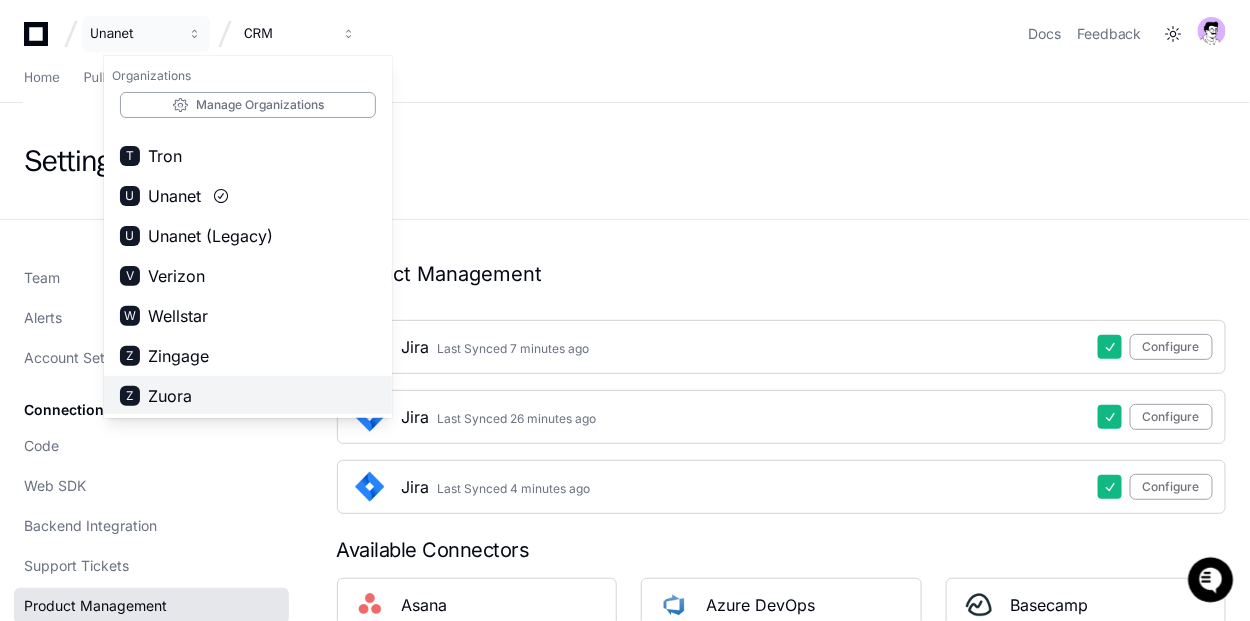 click on "Z  Zuora" at bounding box center [248, 396] 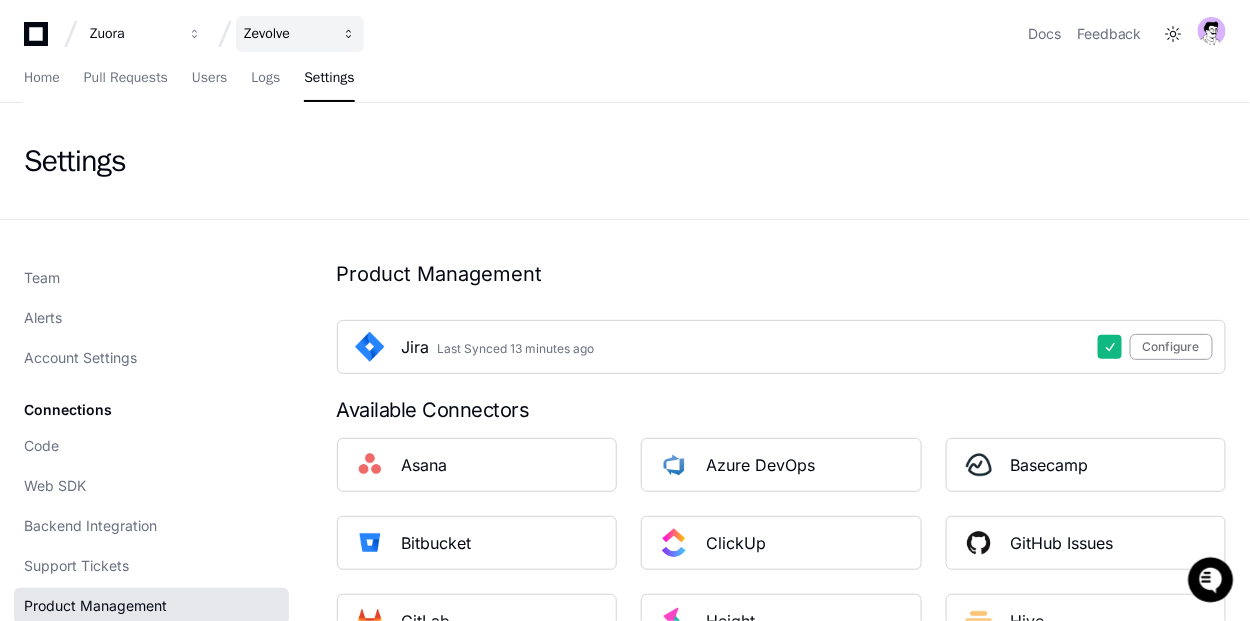 click on "Zevolve" at bounding box center (133, 34) 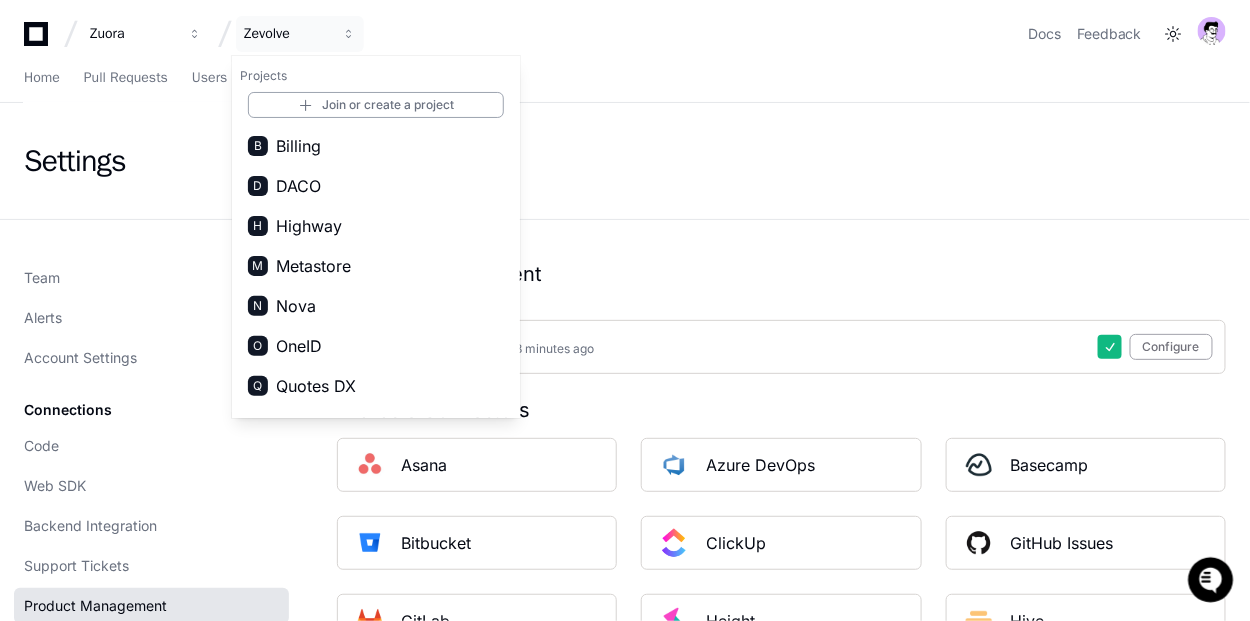 click on "Settings" 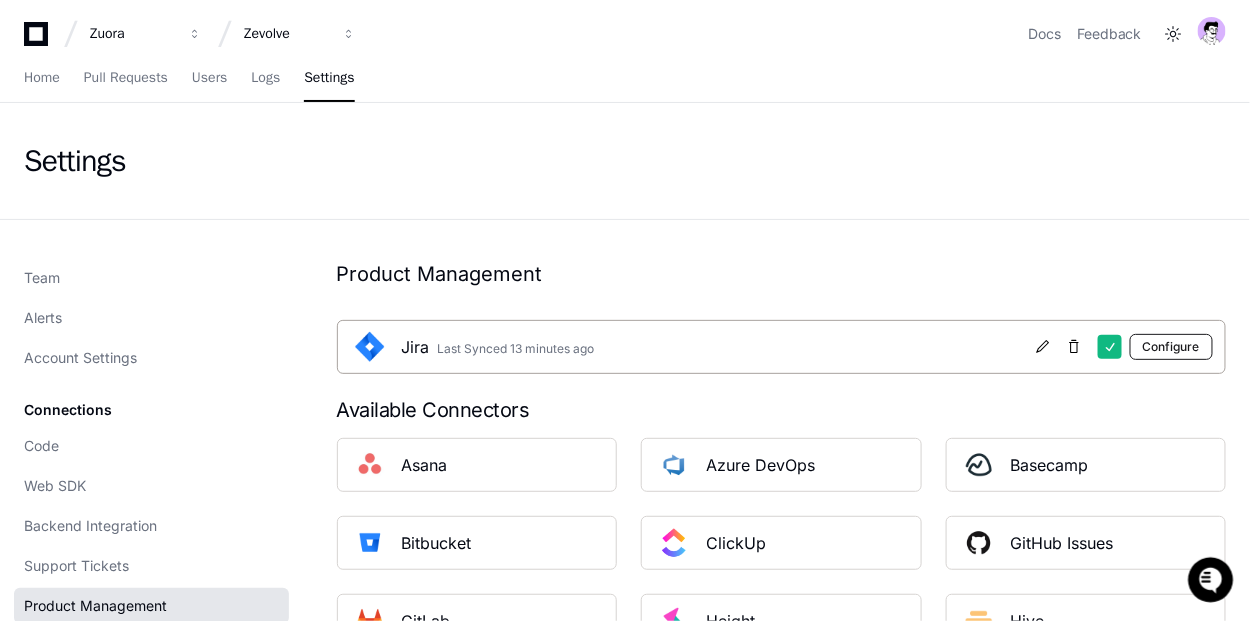 click on "Configure" 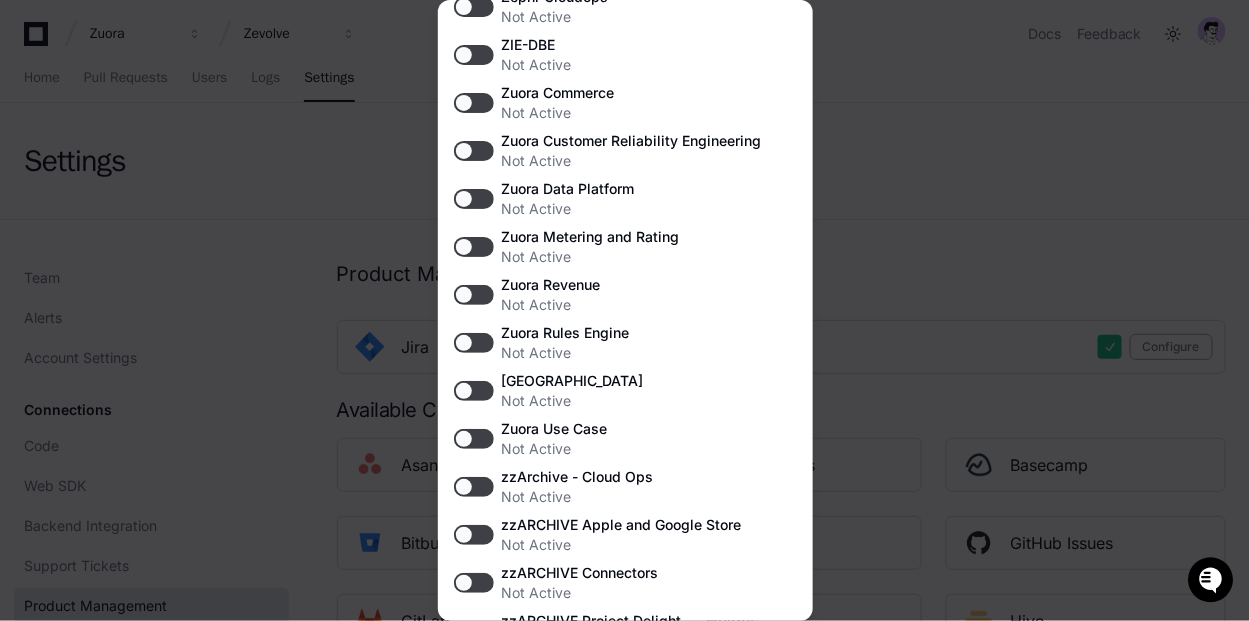 scroll, scrollTop: 4187, scrollLeft: 0, axis: vertical 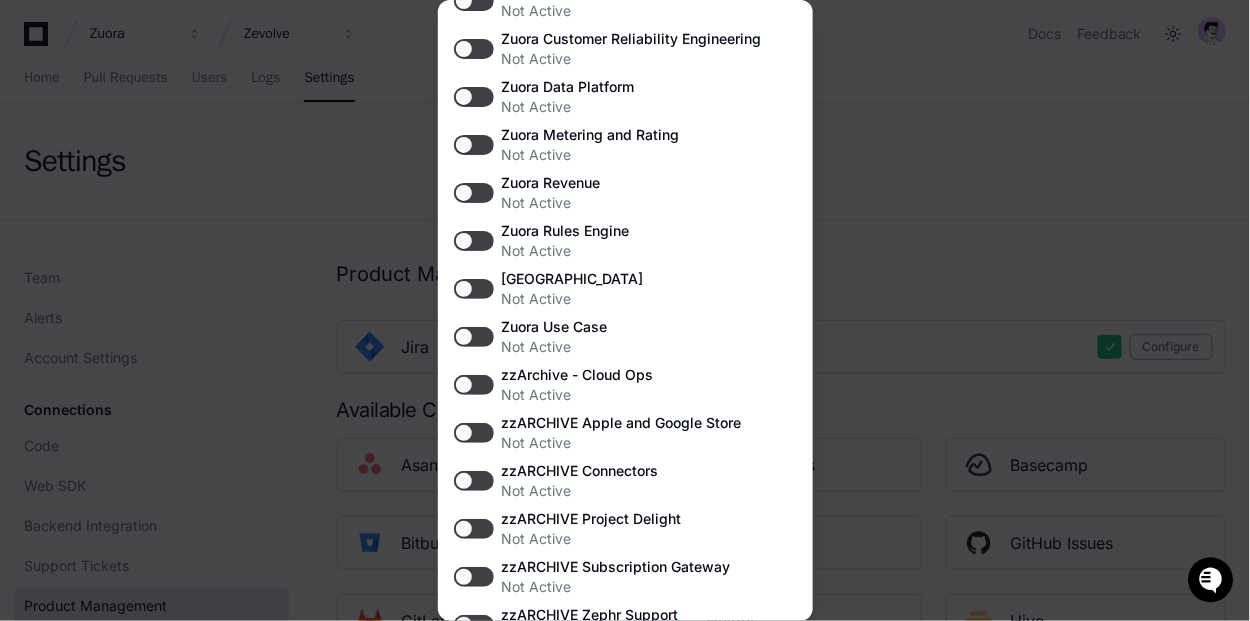 click at bounding box center (625, 310) 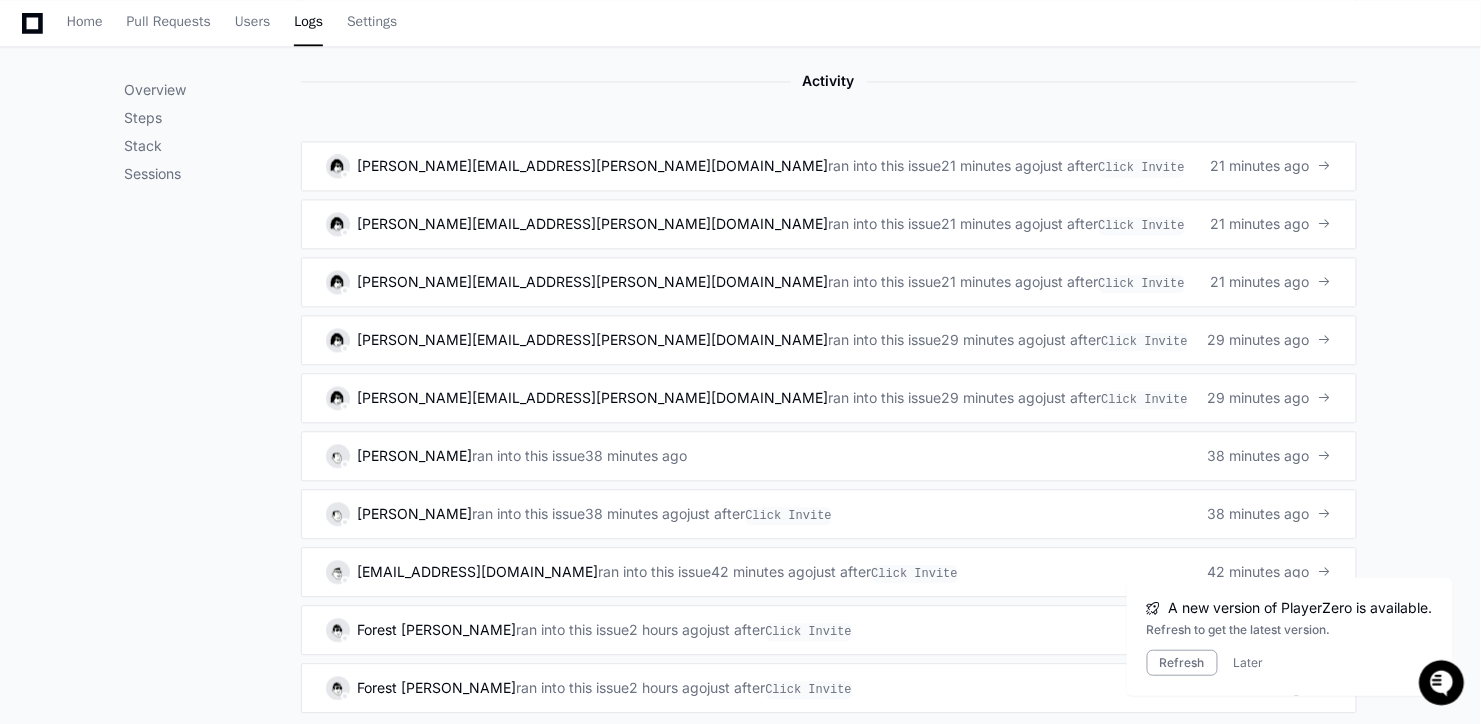 scroll, scrollTop: 0, scrollLeft: 0, axis: both 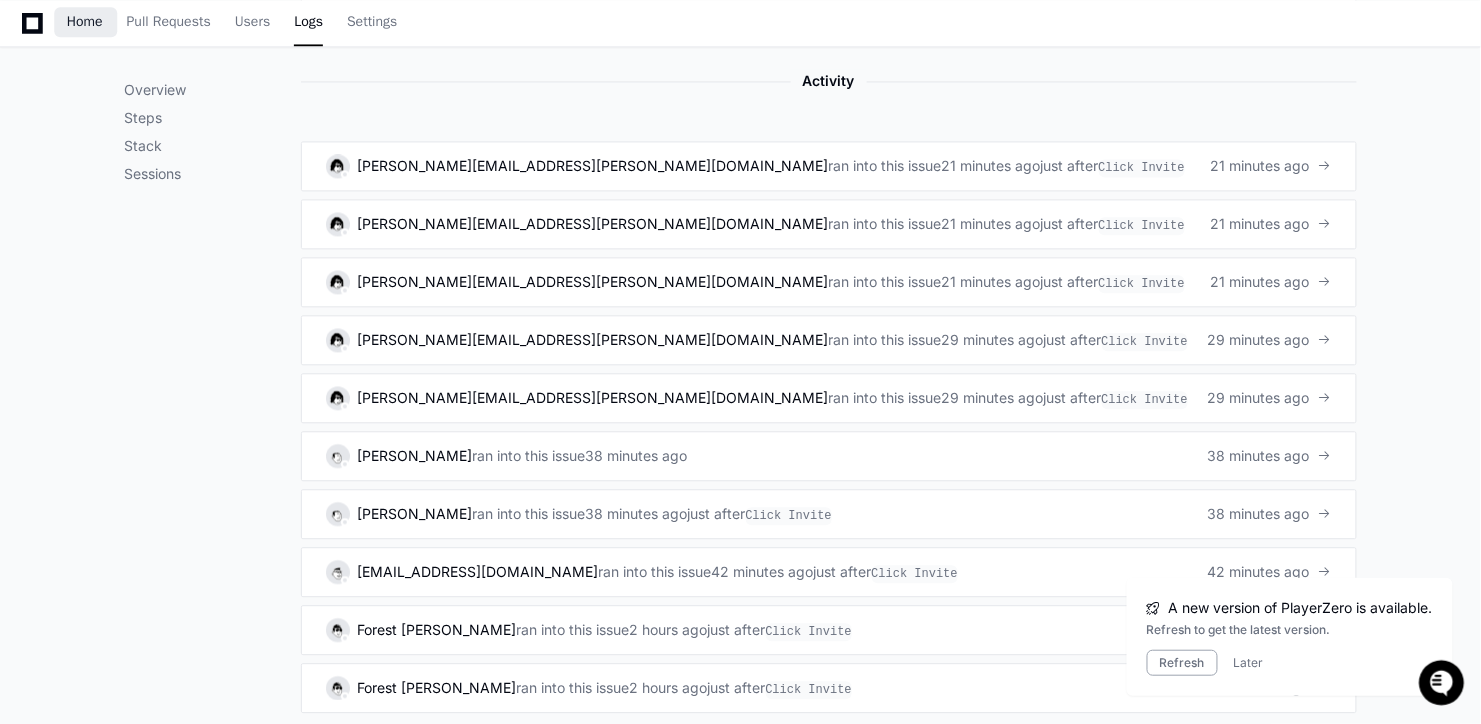 click on "Home" at bounding box center (85, 22) 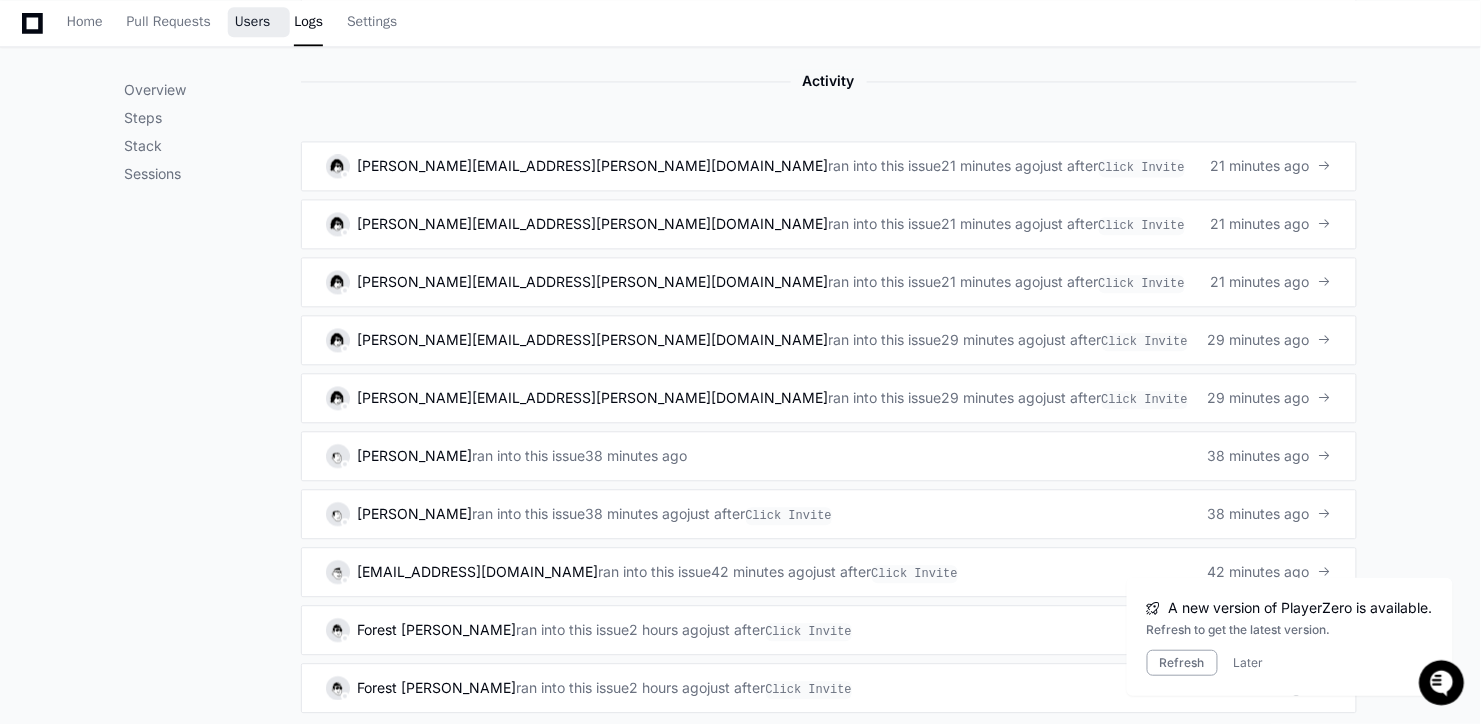 click on "Users" at bounding box center [253, 22] 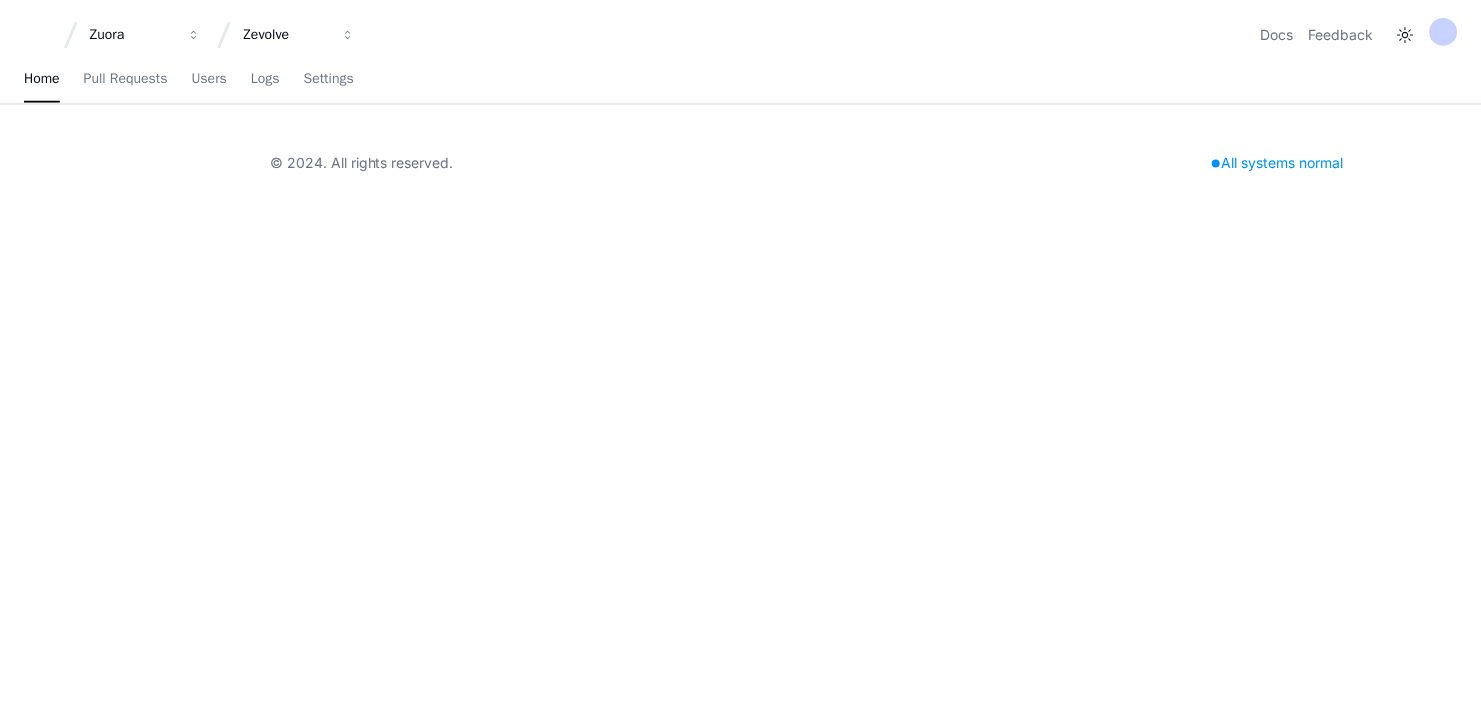 scroll, scrollTop: 0, scrollLeft: 0, axis: both 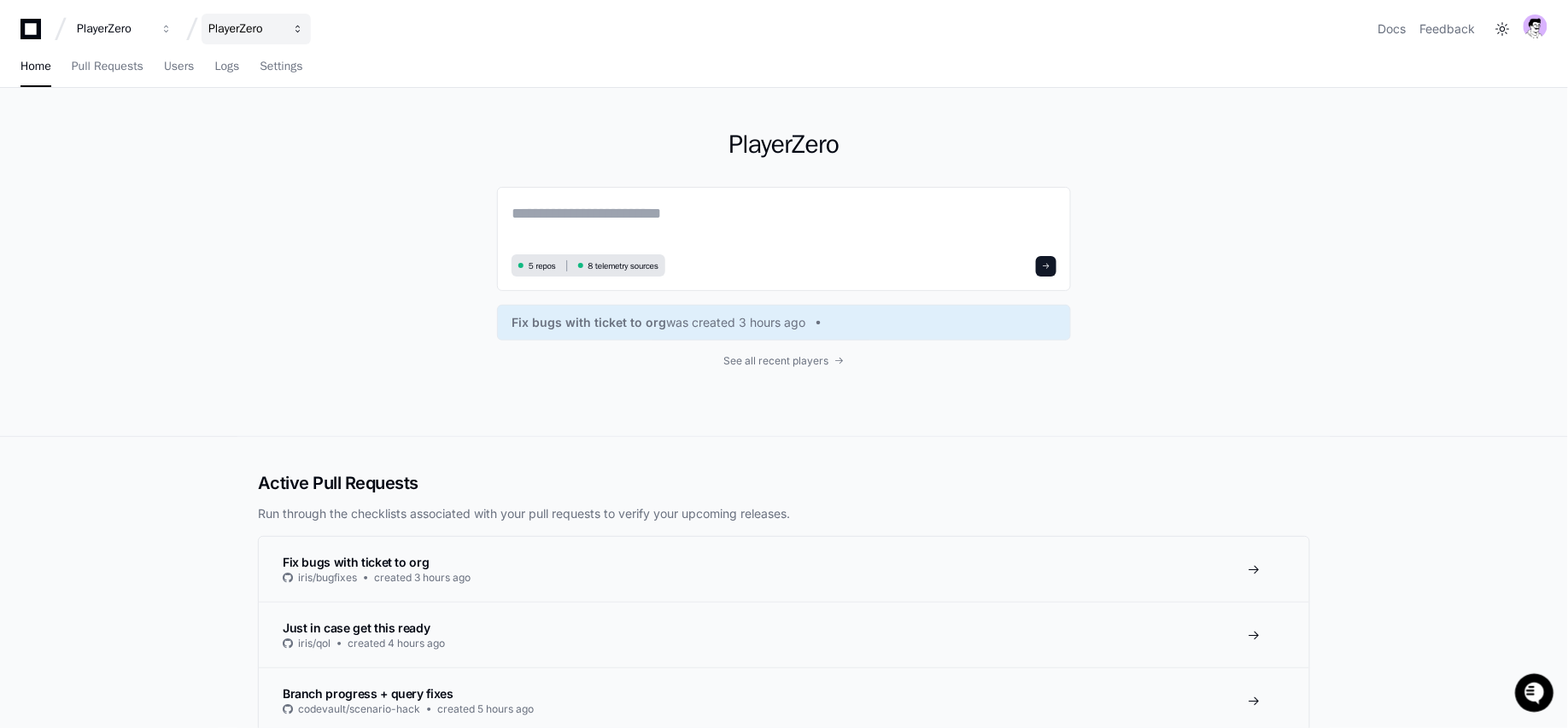 click at bounding box center (167, 29) 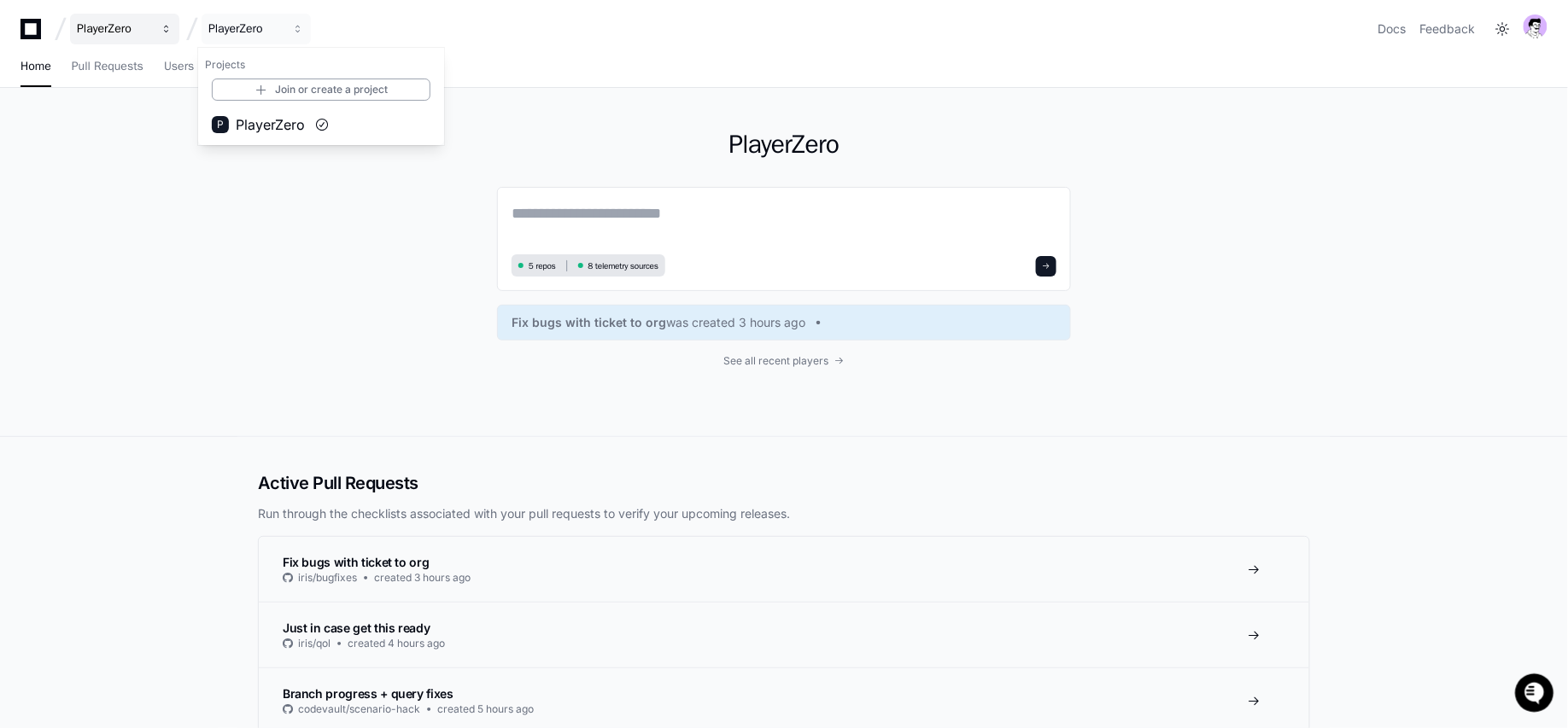 click on "PlayerZero" at bounding box center [114, 29] 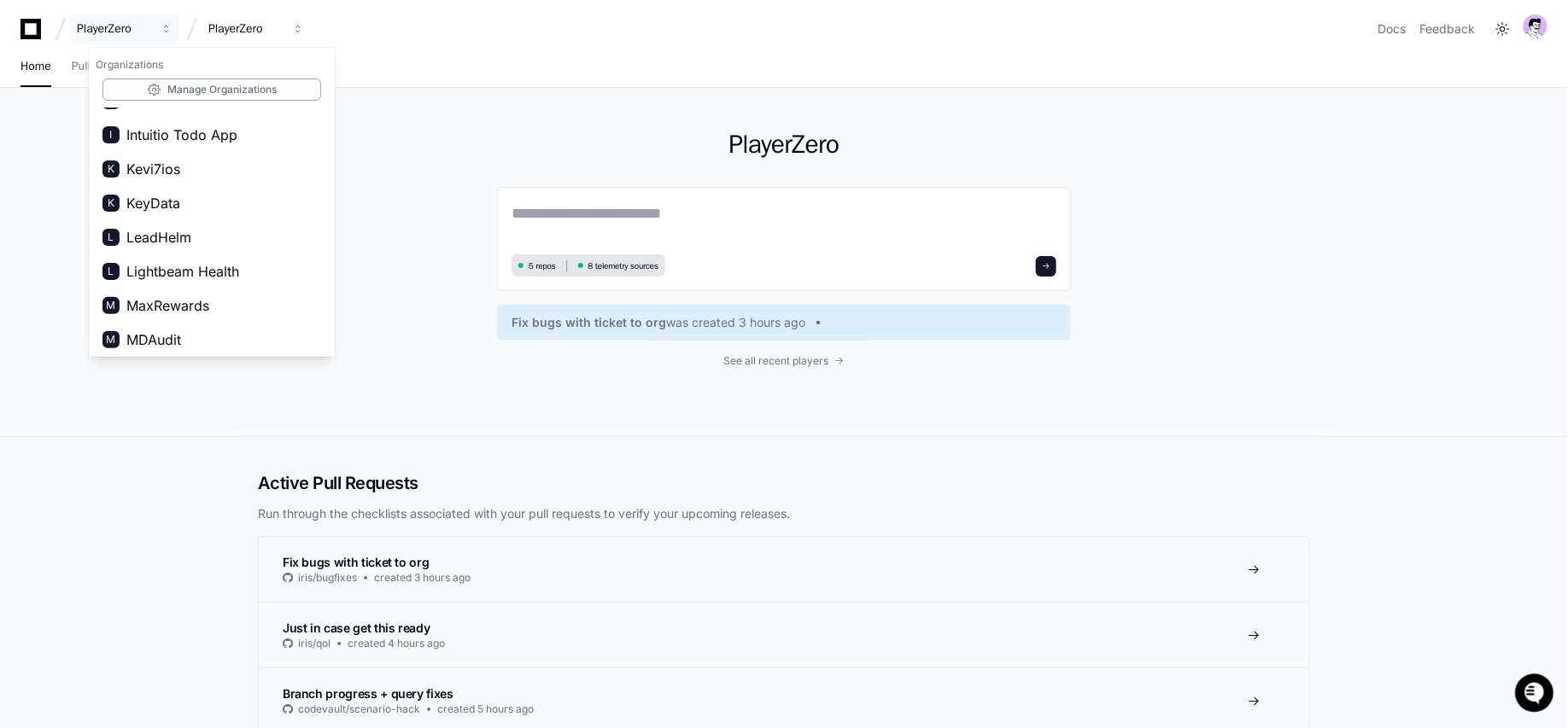scroll, scrollTop: 1563, scrollLeft: 0, axis: vertical 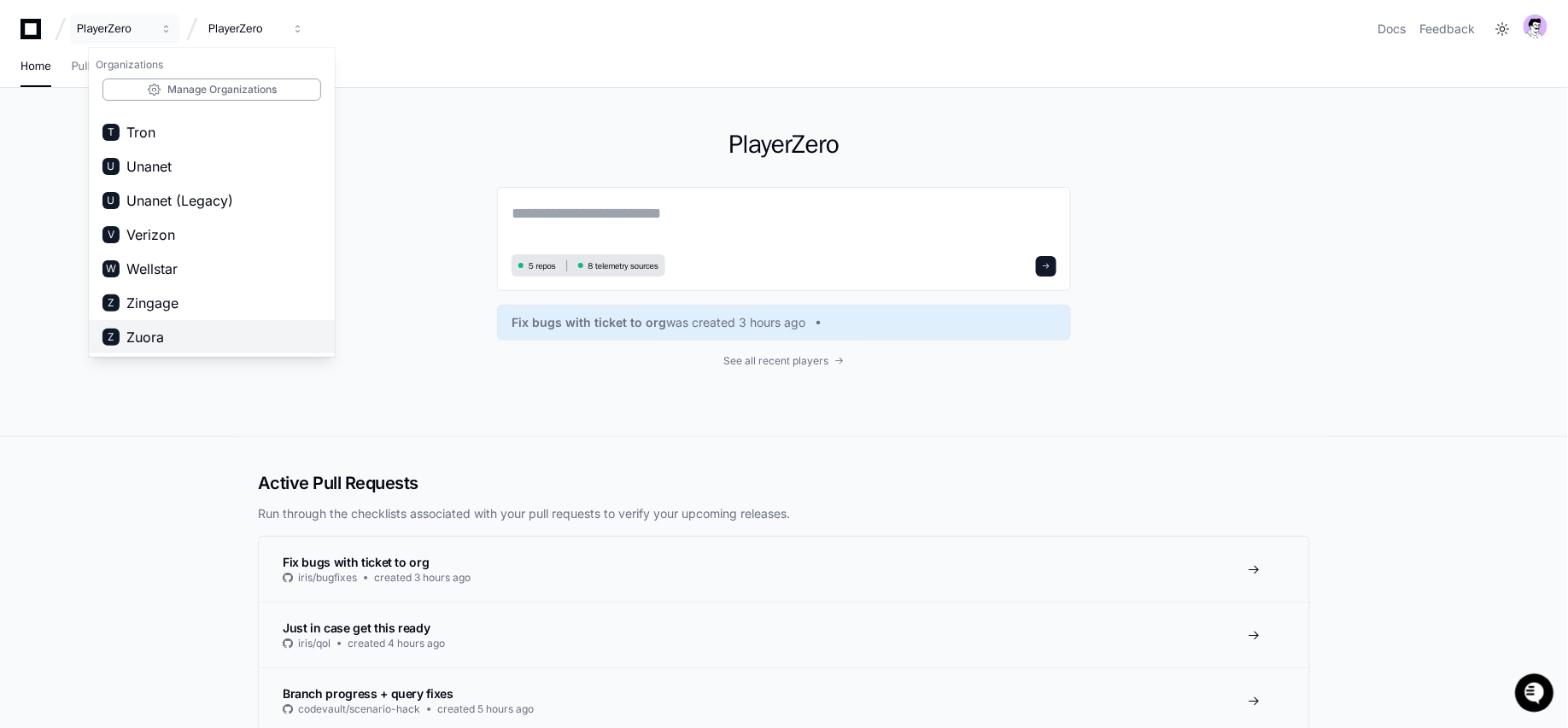 click on "Z  Zuora" at bounding box center (212, 337) 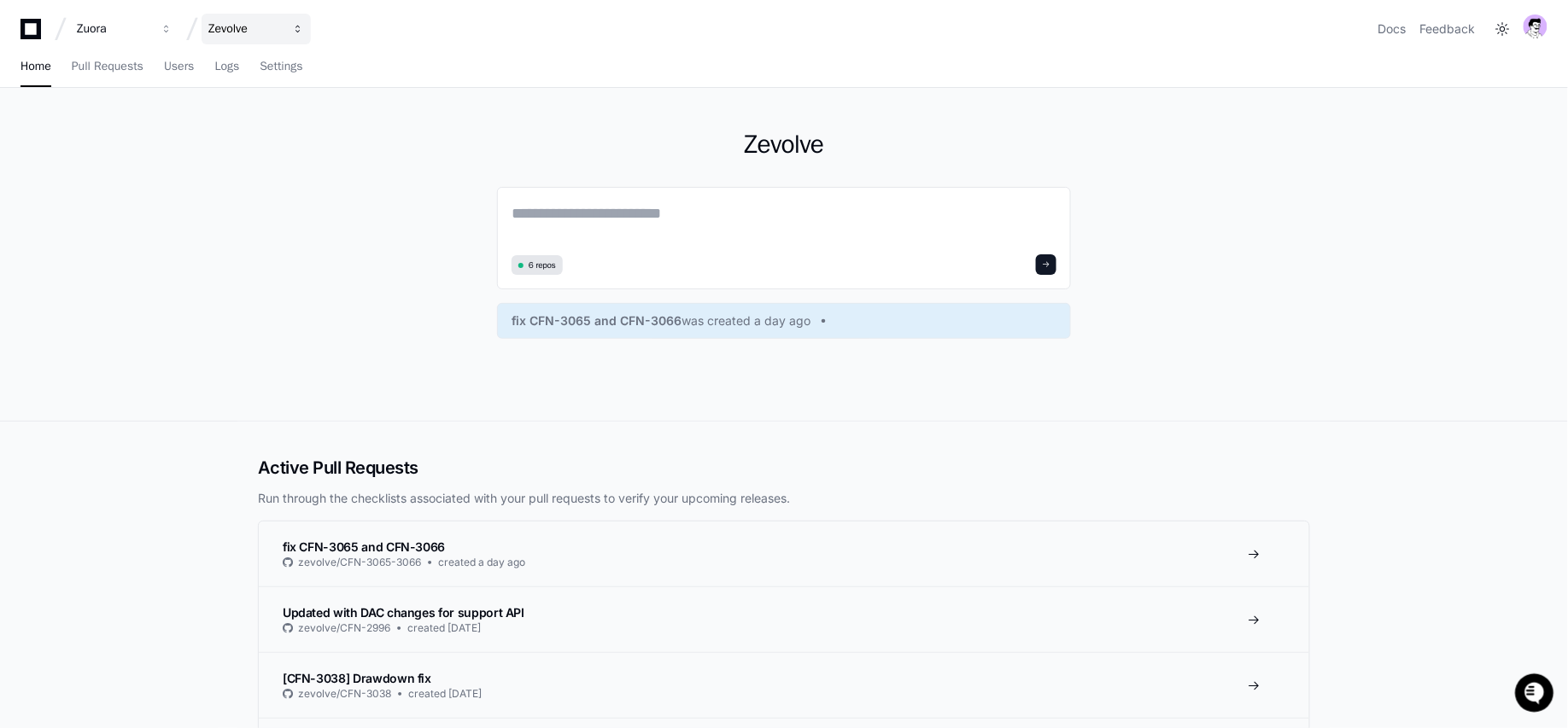 click on "Zevolve" at bounding box center (256, 29) 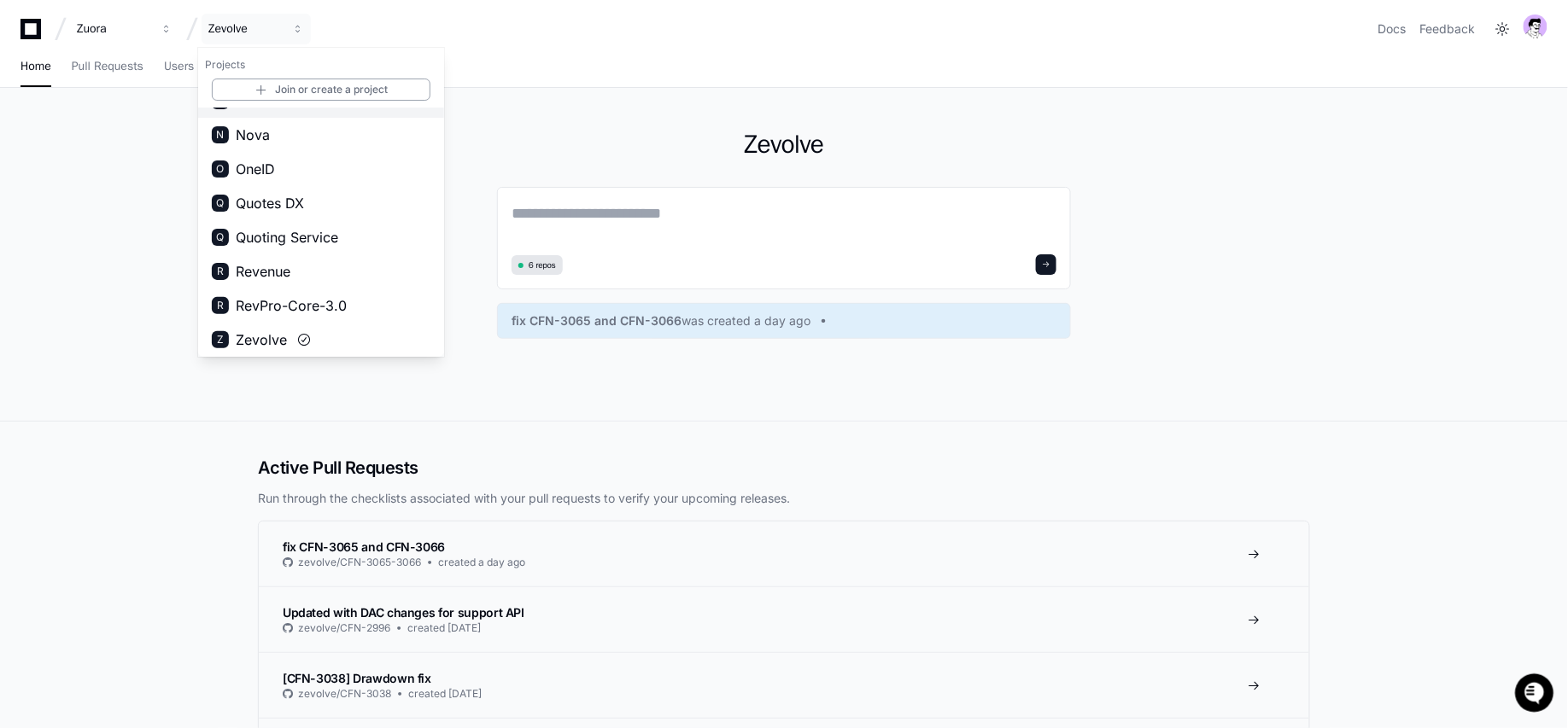 scroll, scrollTop: 129, scrollLeft: 0, axis: vertical 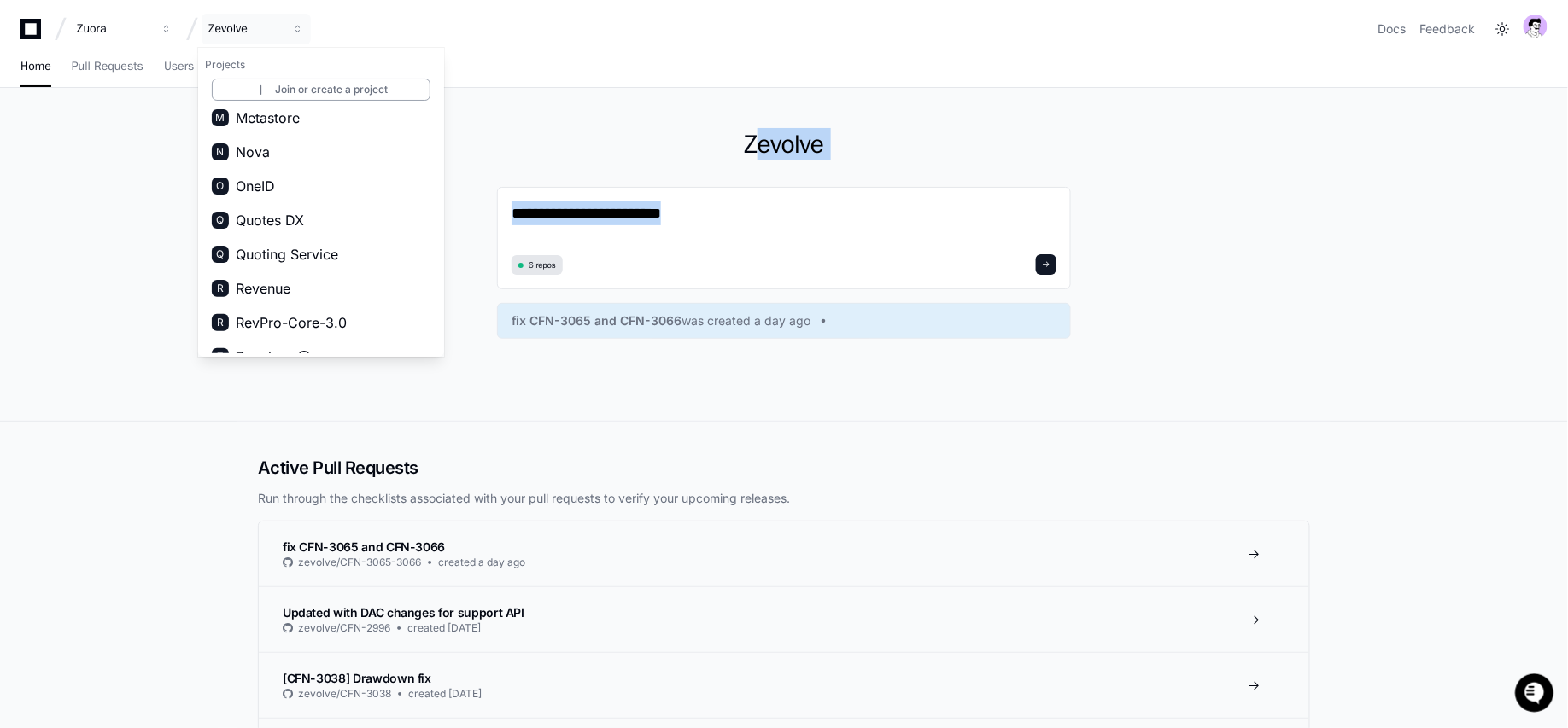 drag, startPoint x: 196, startPoint y: 108, endPoint x: 143, endPoint y: 263, distance: 163.81087 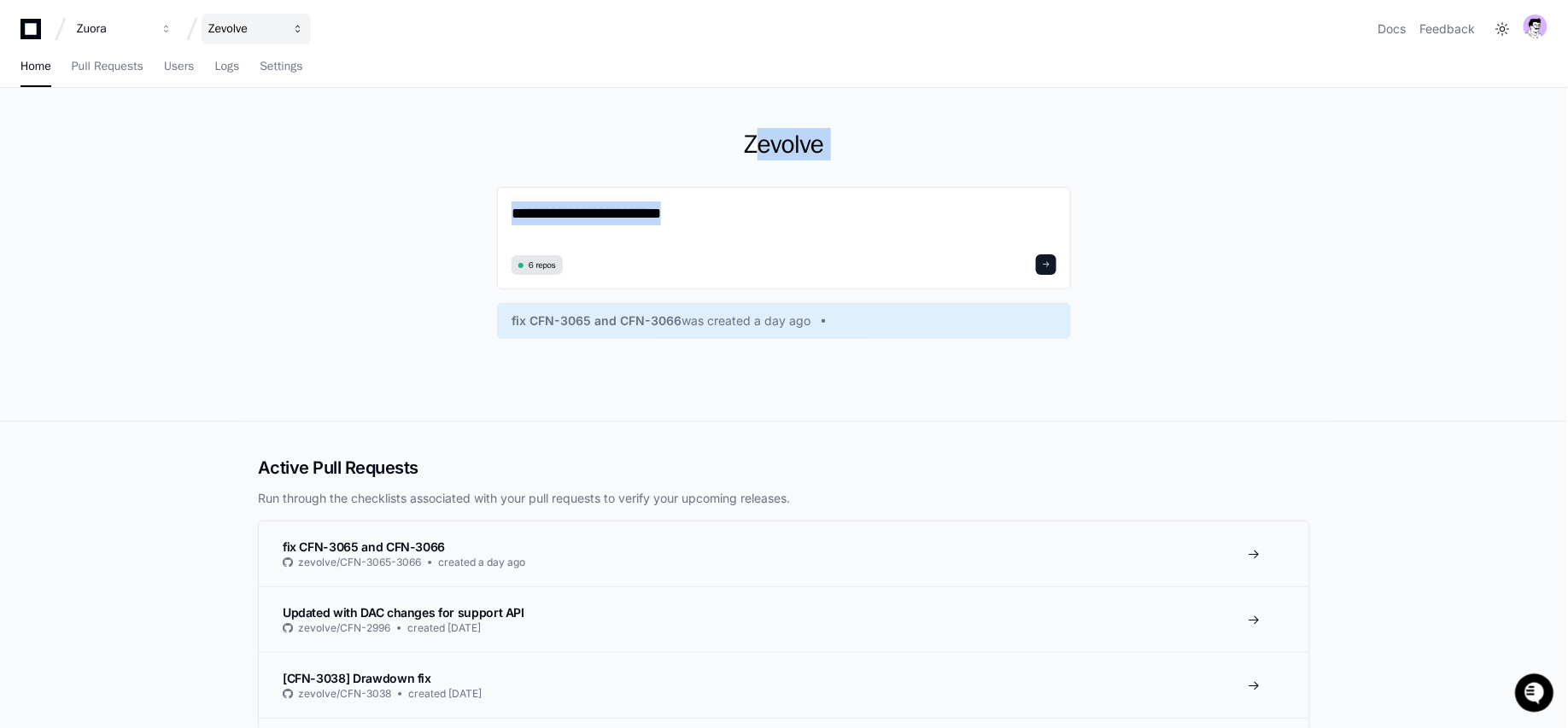 click on "Zevolve" at bounding box center [256, 29] 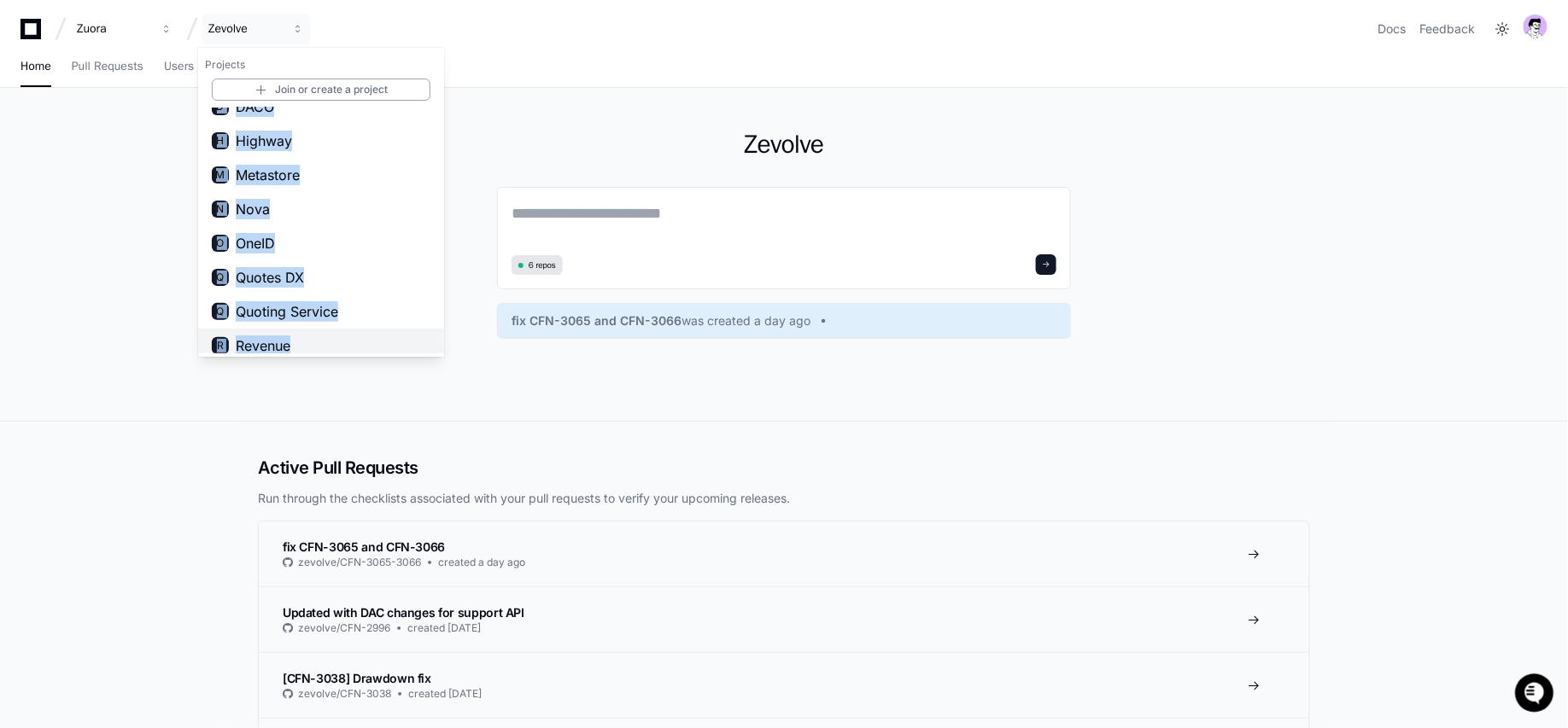 scroll, scrollTop: 130, scrollLeft: 0, axis: vertical 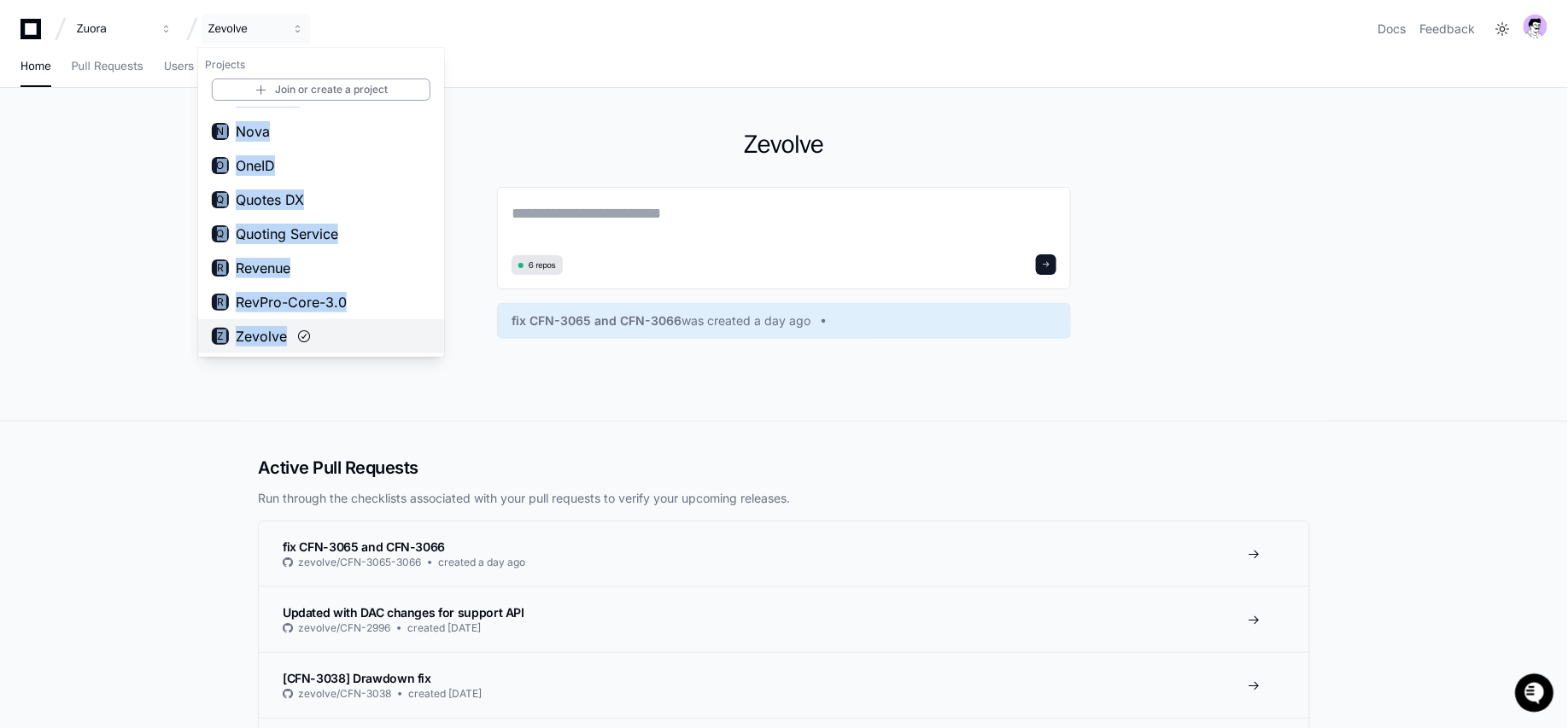drag, startPoint x: 207, startPoint y: 106, endPoint x: 368, endPoint y: 332, distance: 277.48333 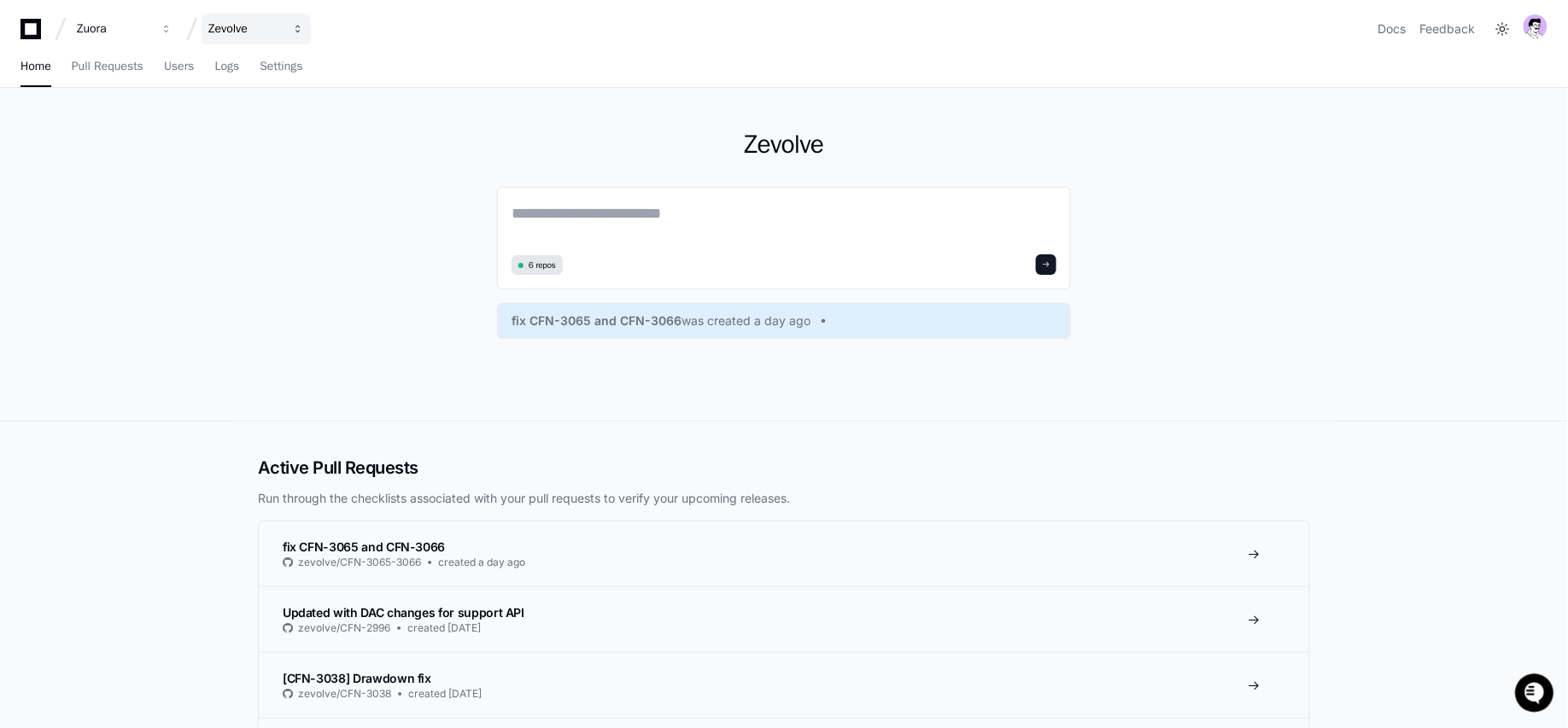 click on "Zevolve" at bounding box center (114, 29) 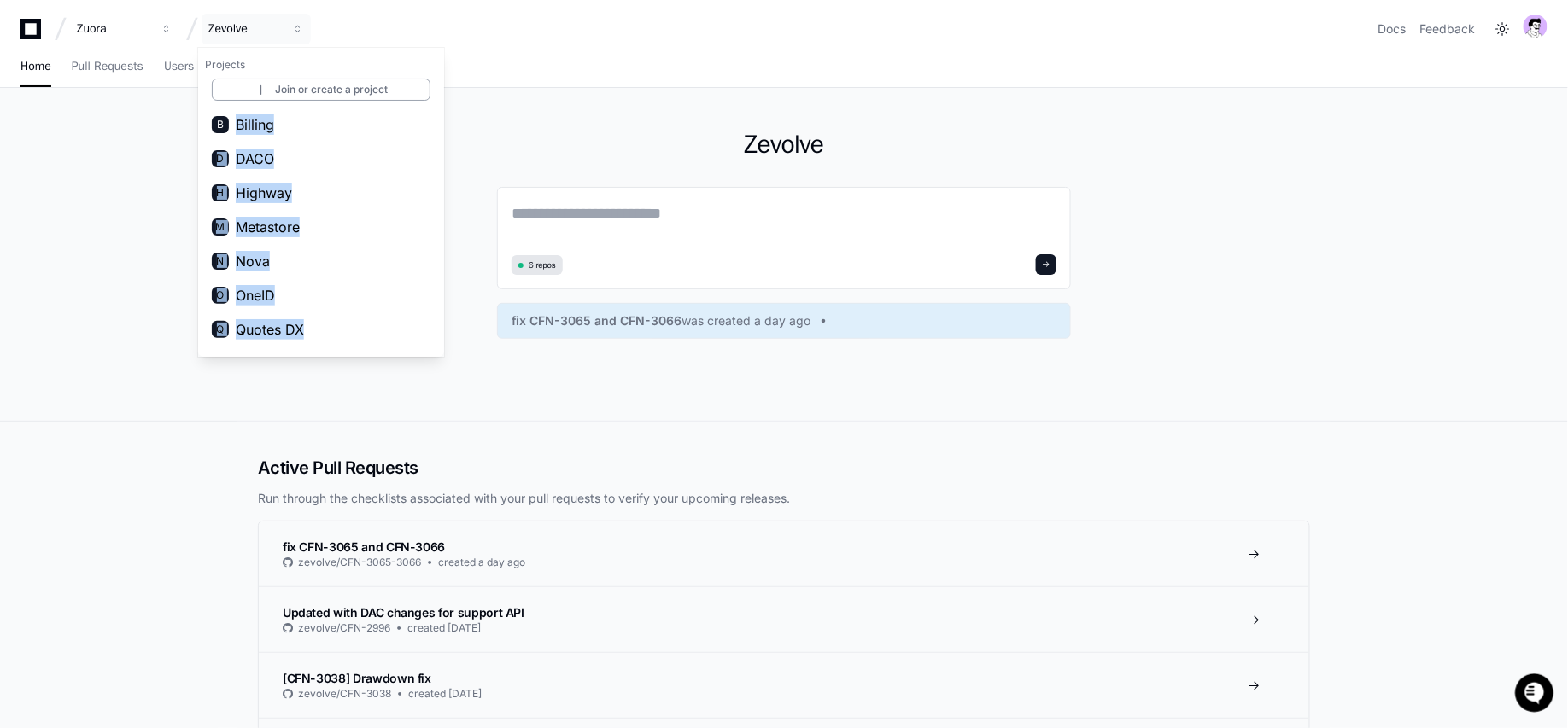scroll, scrollTop: 130, scrollLeft: 0, axis: vertical 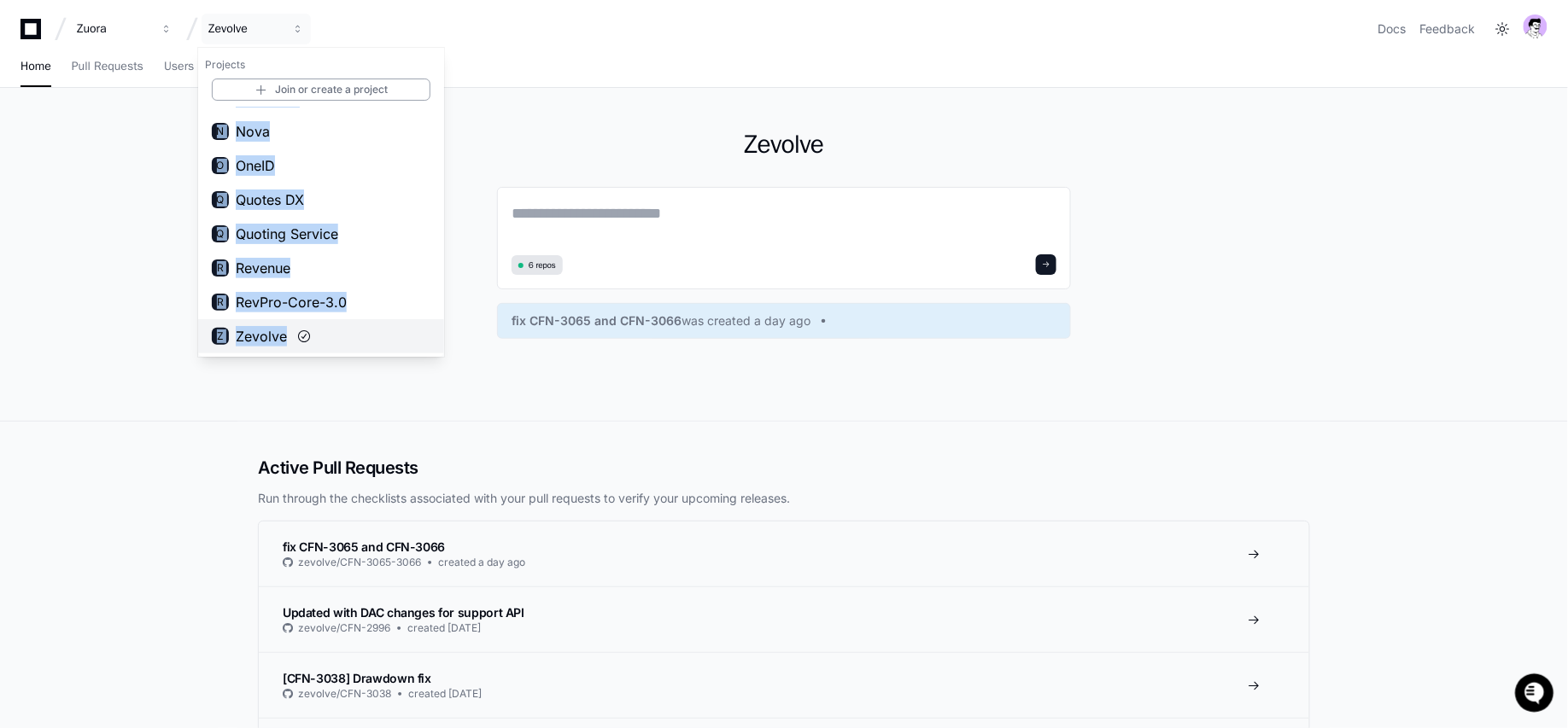 copy on "B  Billing  D  DACO  H  Highway  M  Metastore  N  Nova  O  OneID  Q  Quotes DX   Q  Quoting Service   R  Revenue  R  RevPro-Core-3.0  Z  Zevolve" 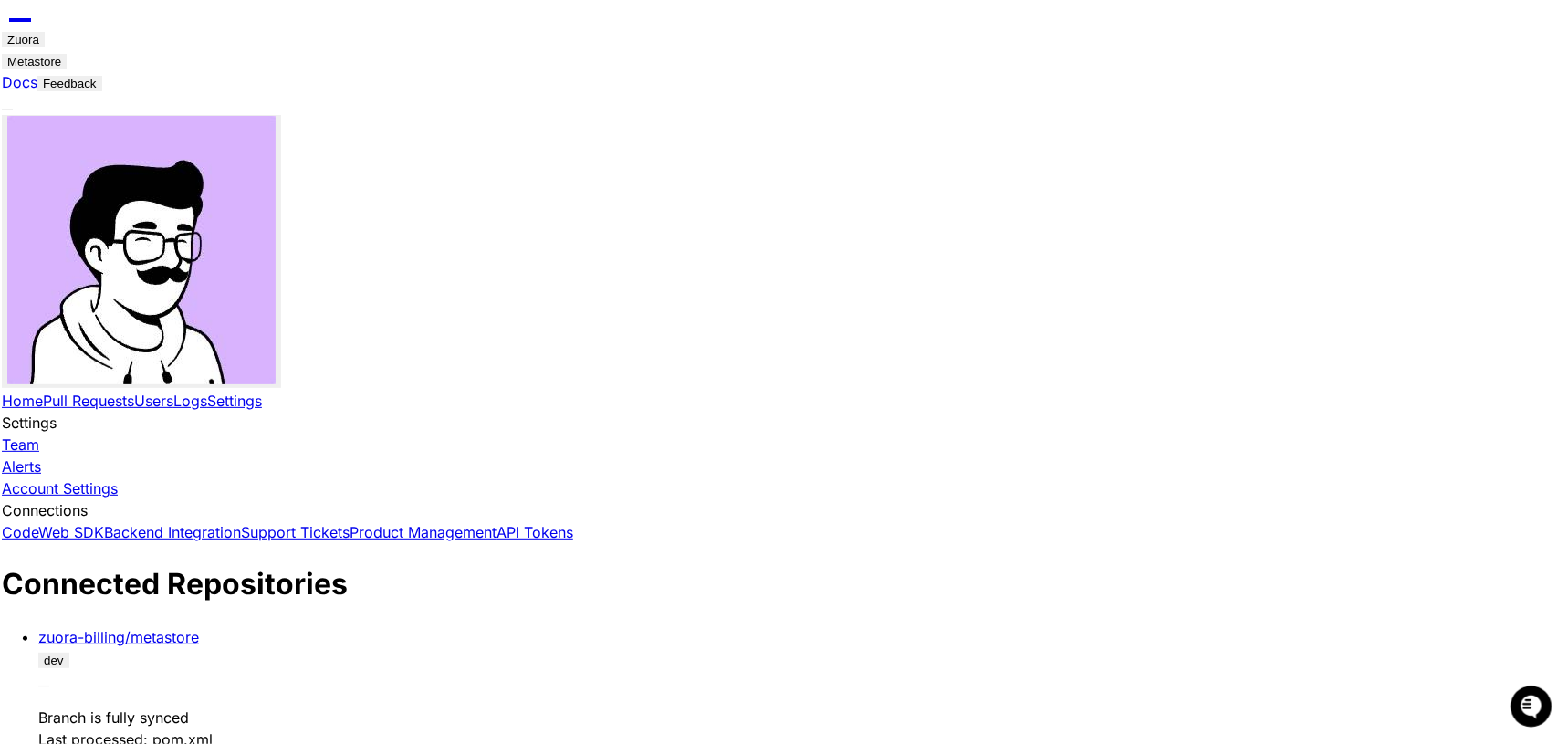 scroll, scrollTop: 0, scrollLeft: 0, axis: both 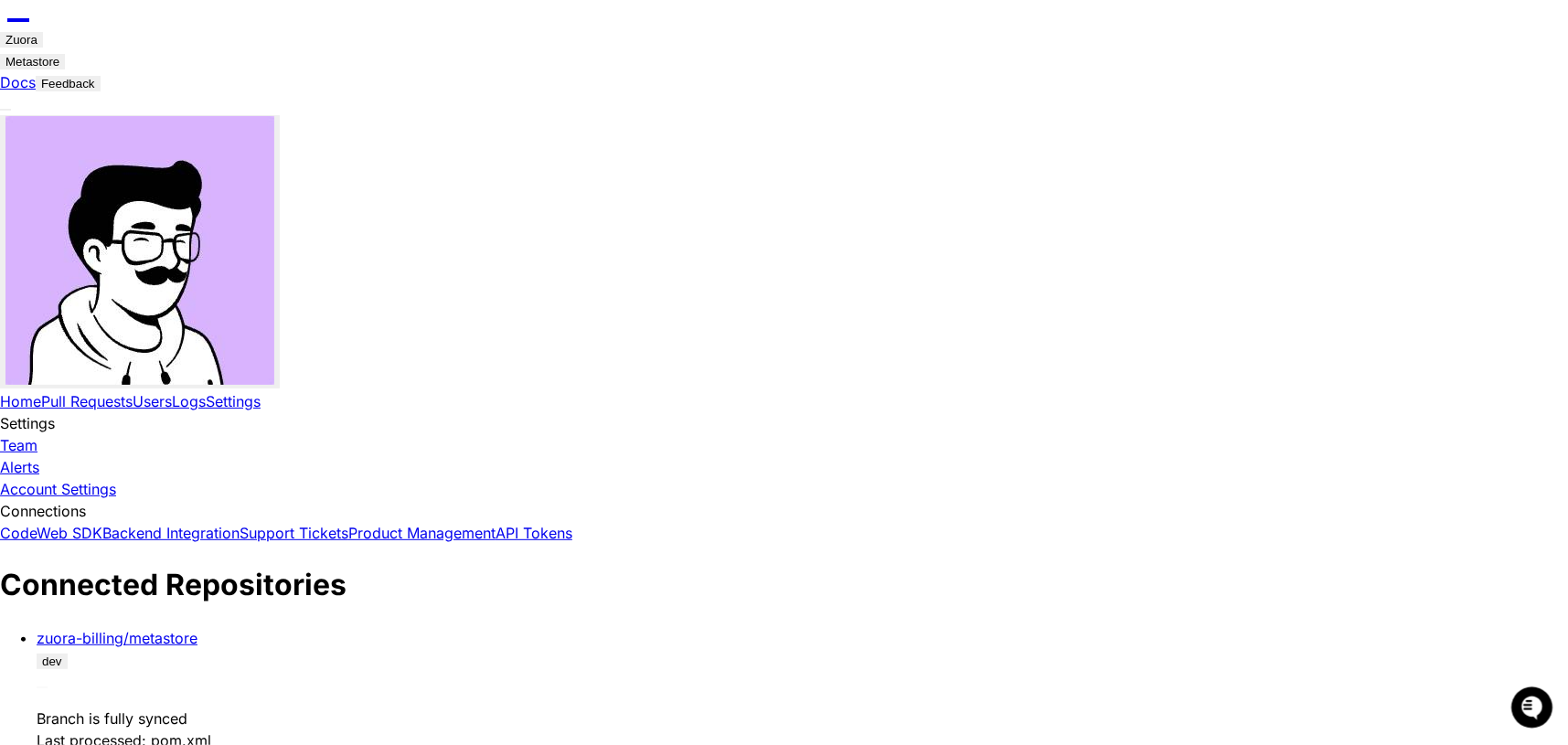 click on "Metastore" at bounding box center (21, 39) 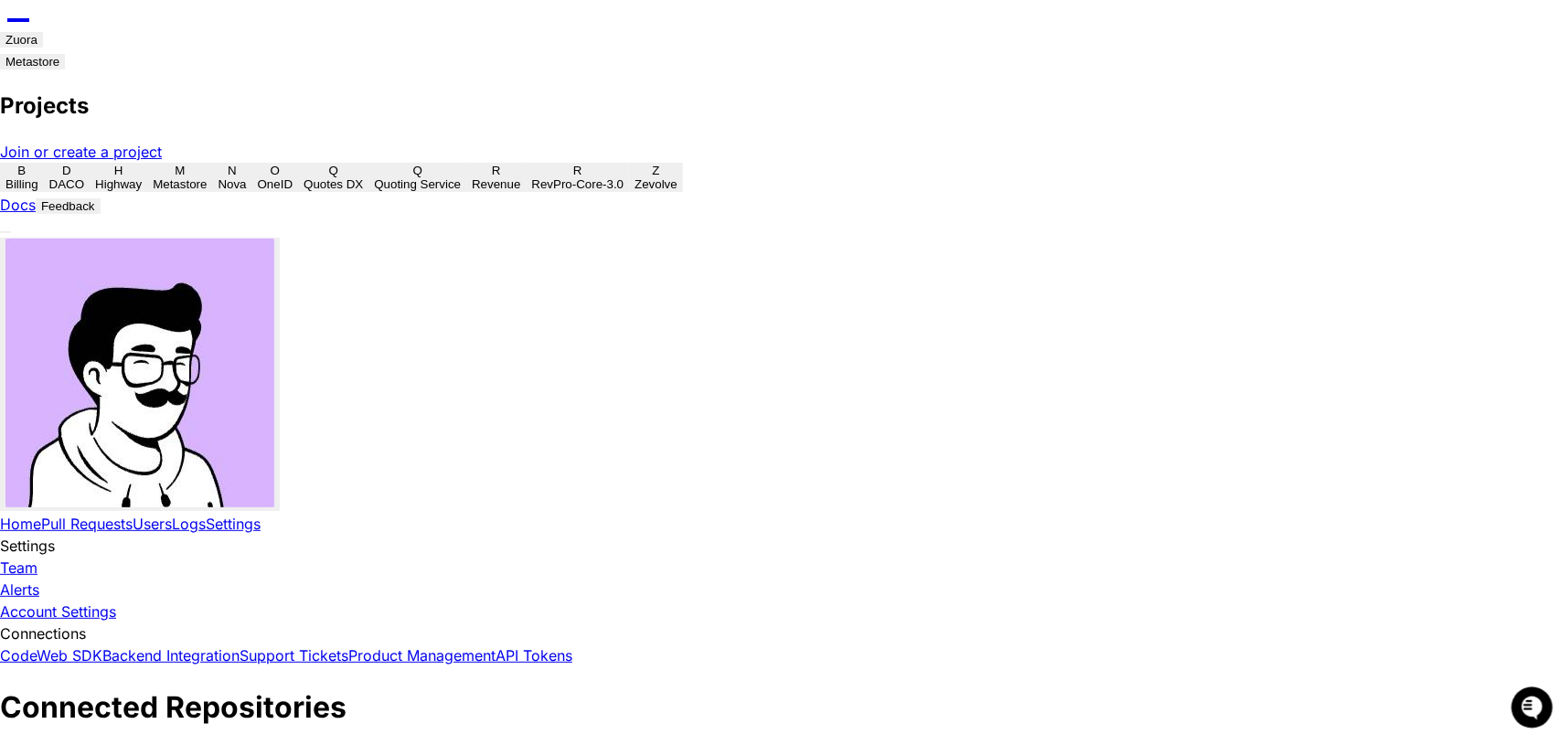 click on "Join or create a project" at bounding box center [80, 152] 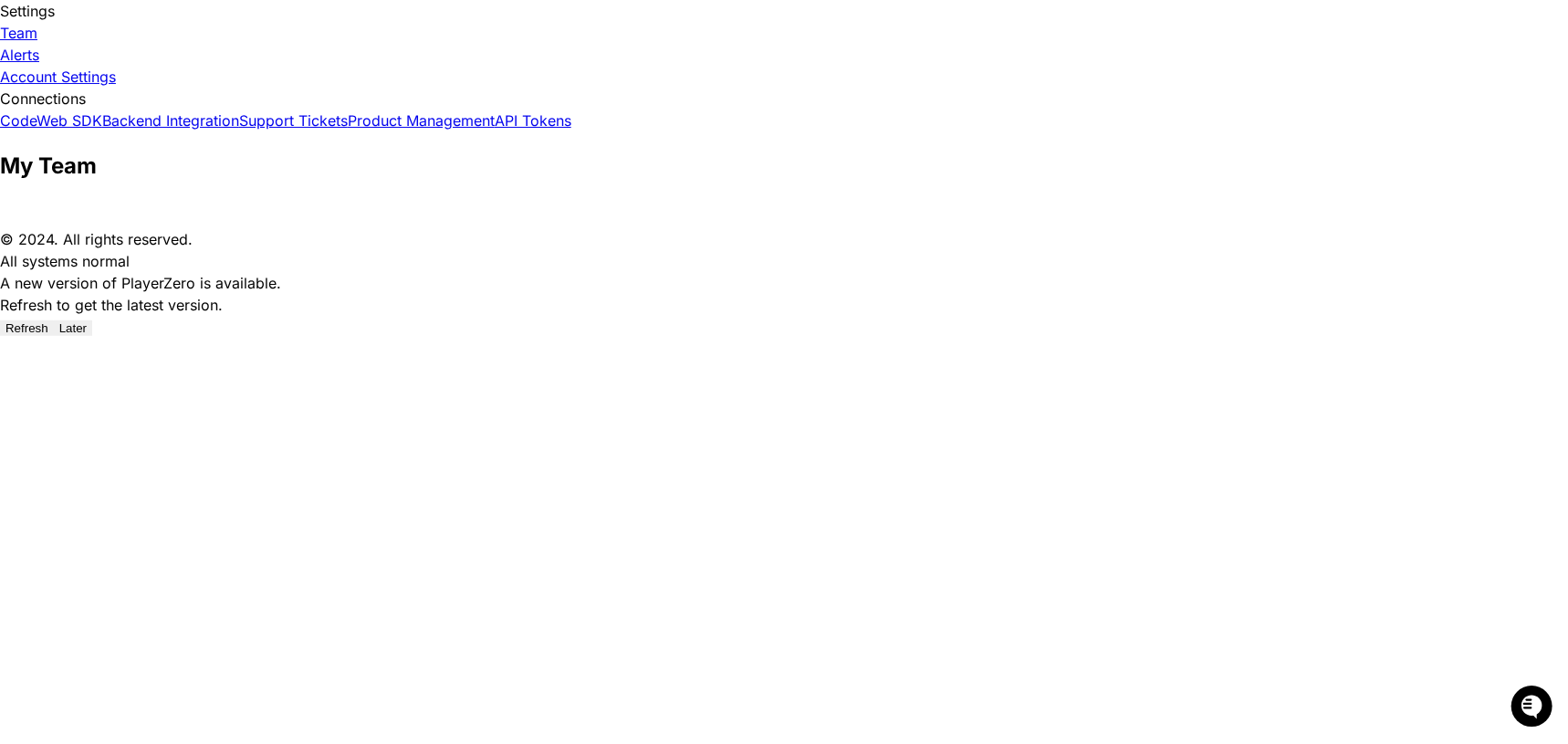 click on "Team" 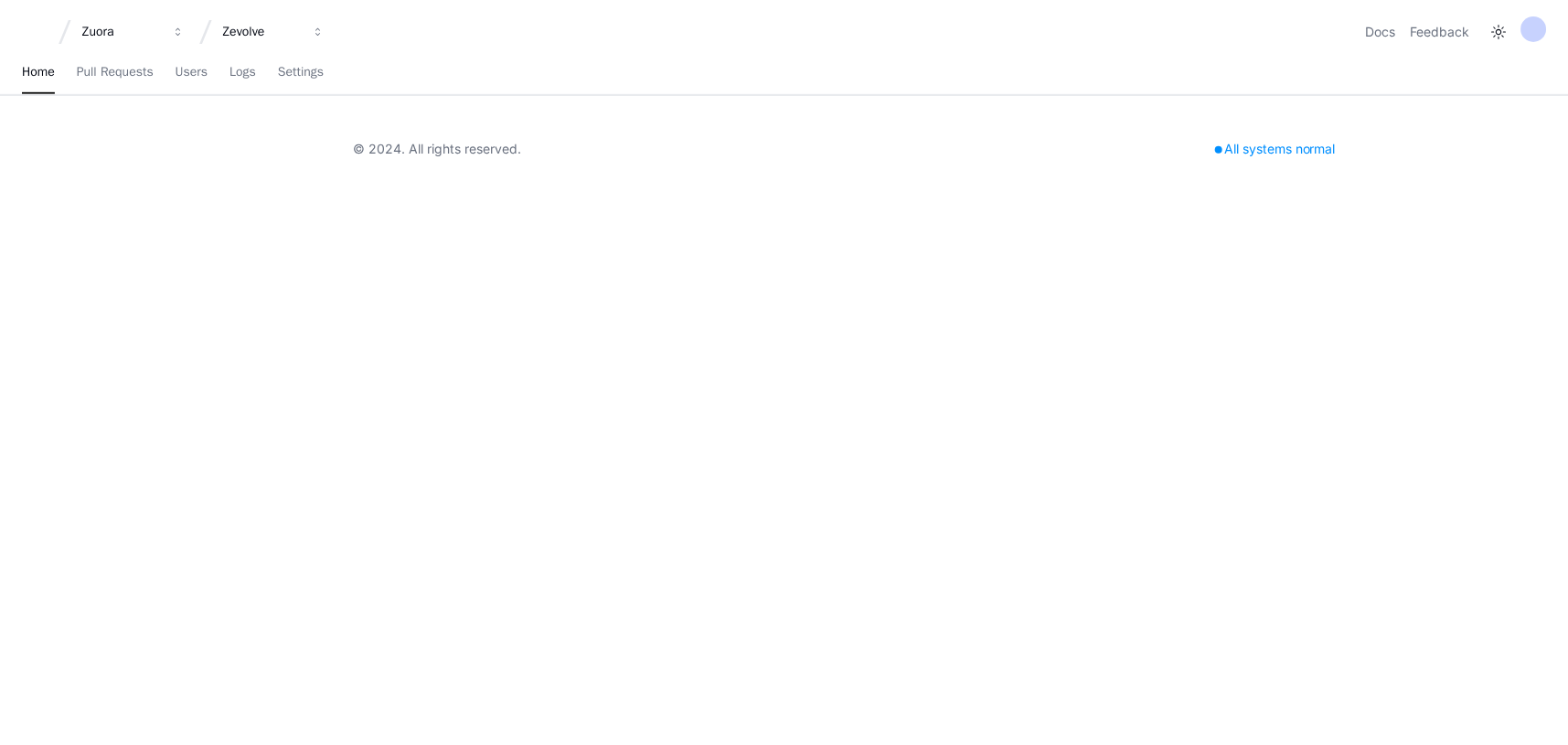 scroll, scrollTop: 0, scrollLeft: 0, axis: both 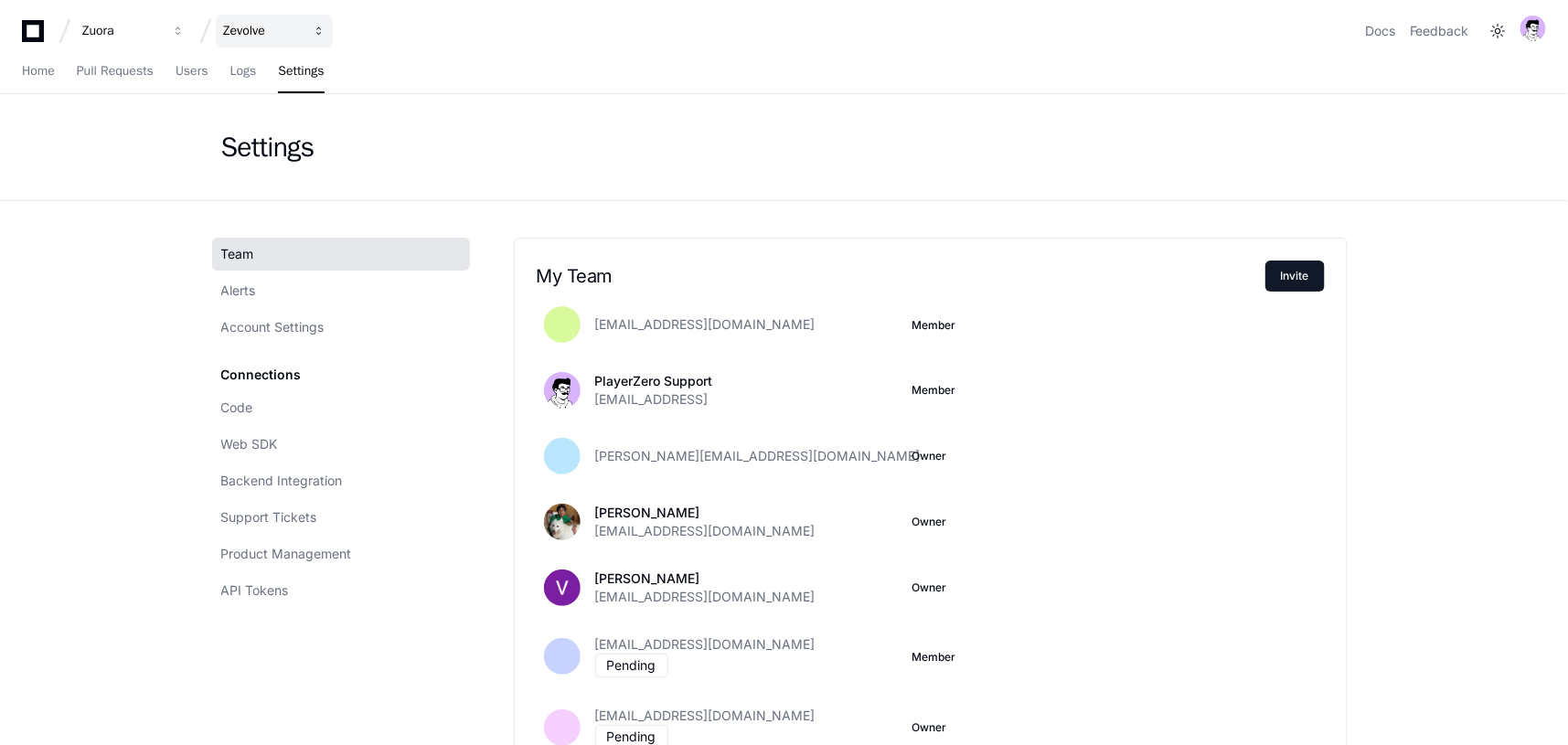 click on "Zevolve" at bounding box center (122, 31) 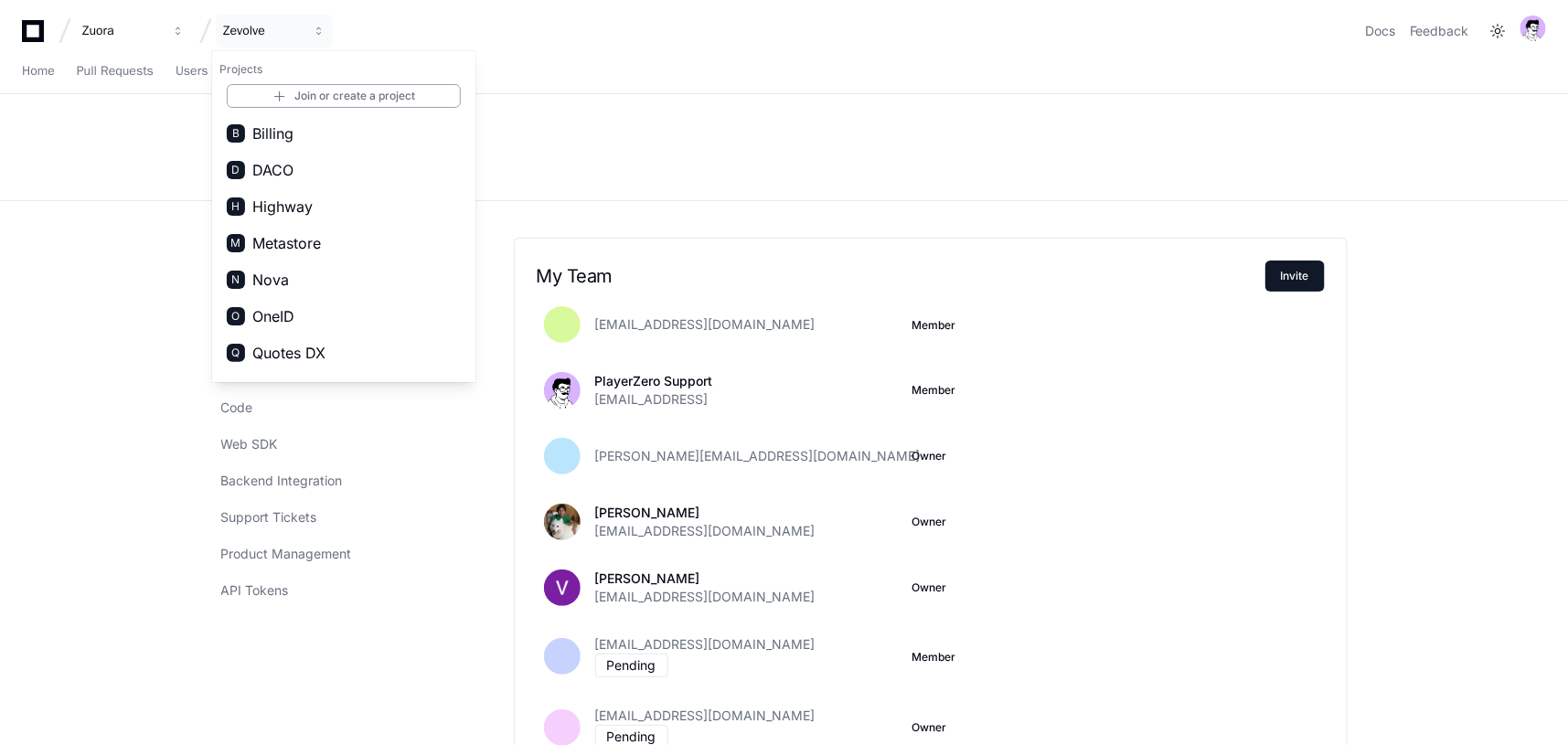 click on "Projects  Join or create a project   B  Billing  D  DACO  H  Highway  M  Metastore  N  Nova  O  OneID  Q  Quotes DX   Q  Quoting Service   R  Revenue  R  RevPro-Core-3.0  Z  Zevolve" at bounding box center [344, 217] 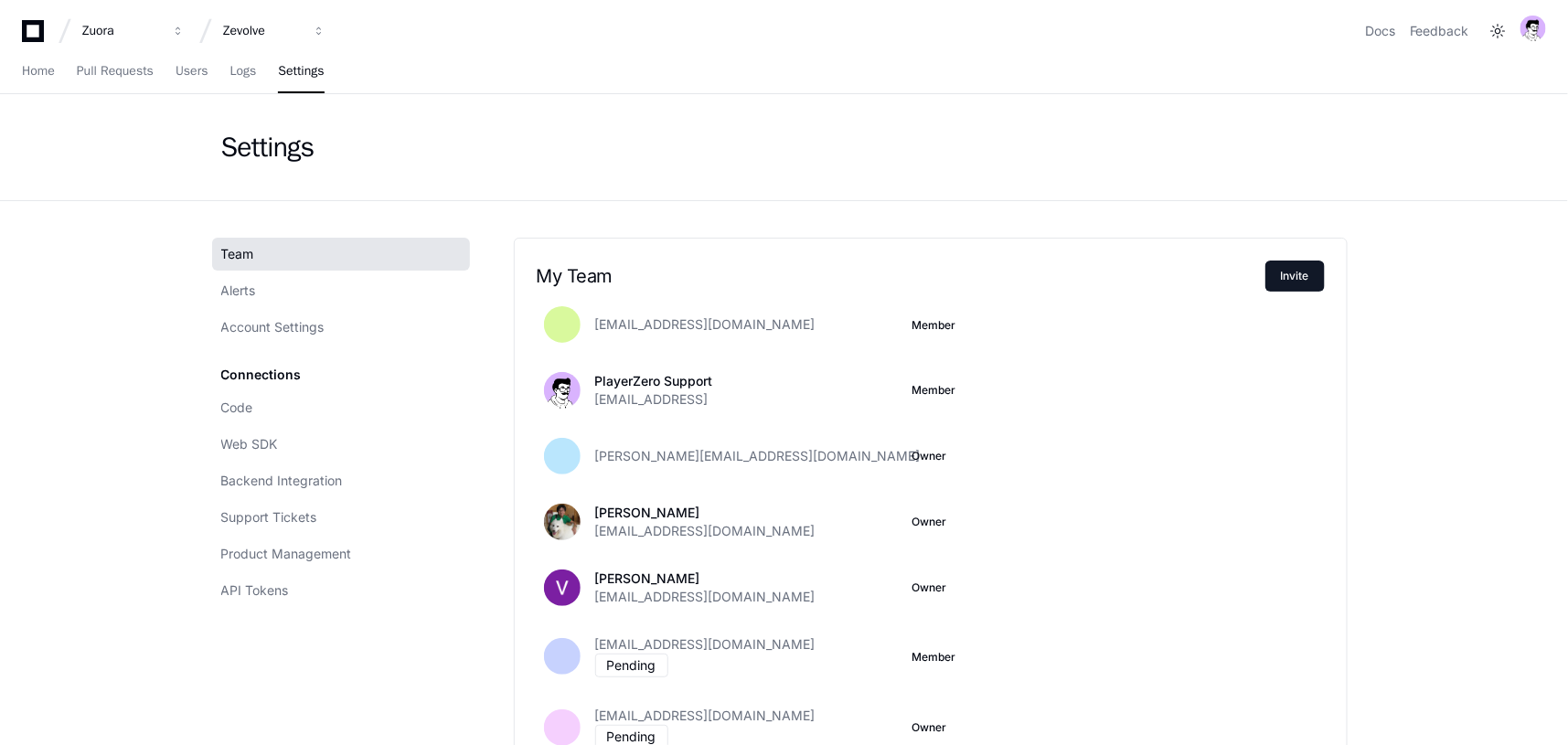scroll, scrollTop: 0, scrollLeft: 0, axis: both 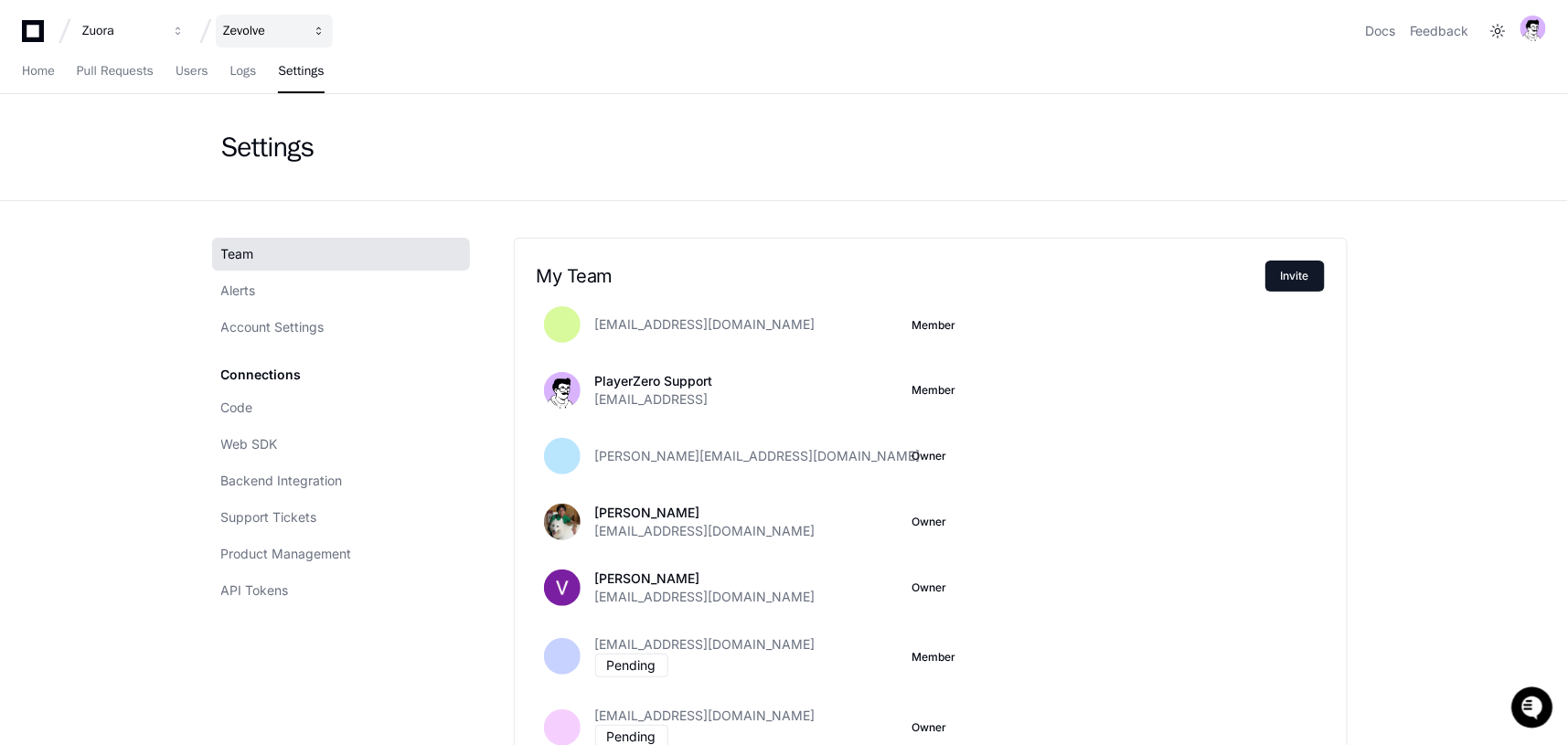 click on "Zevolve" at bounding box center (122, 31) 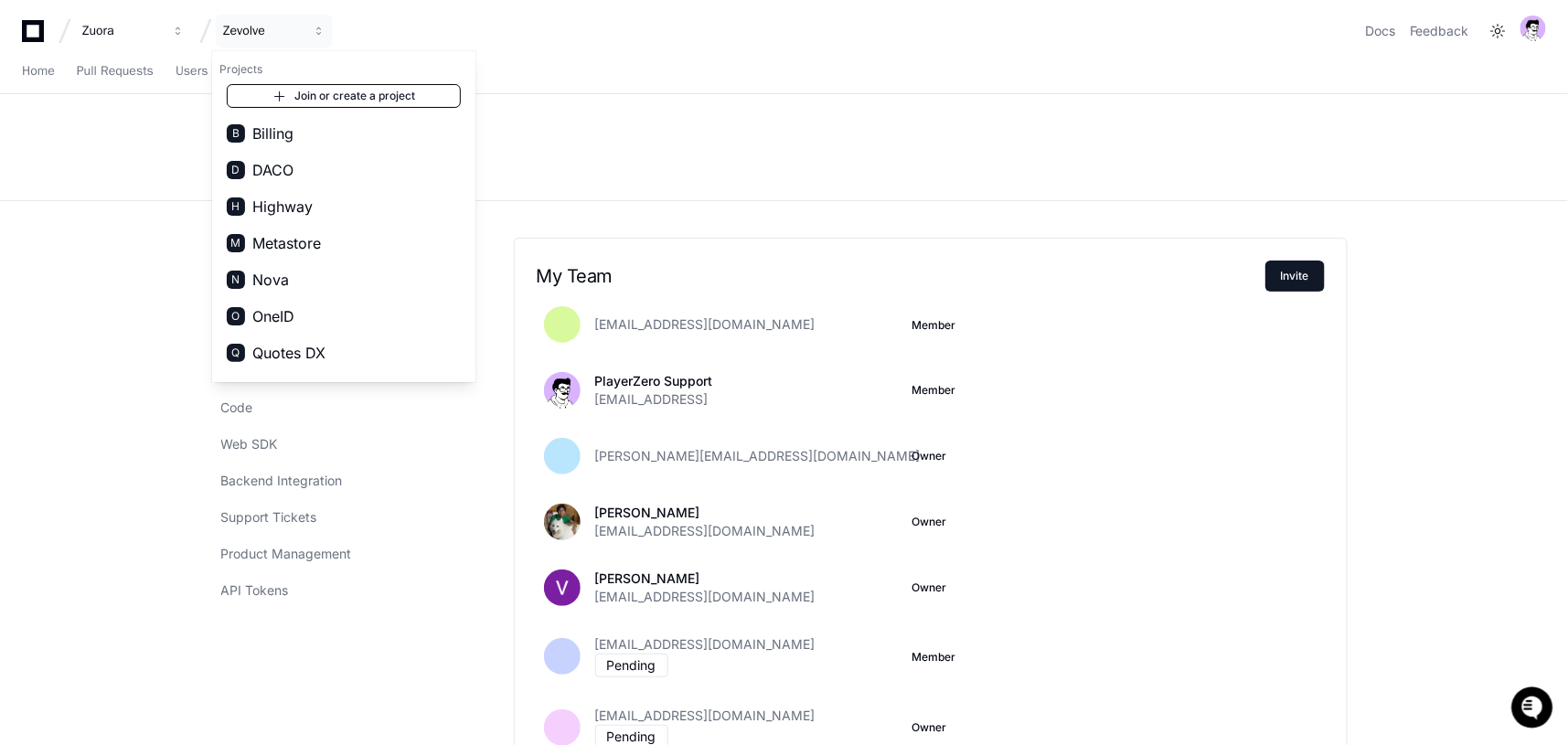 click at bounding box center [280, 96] 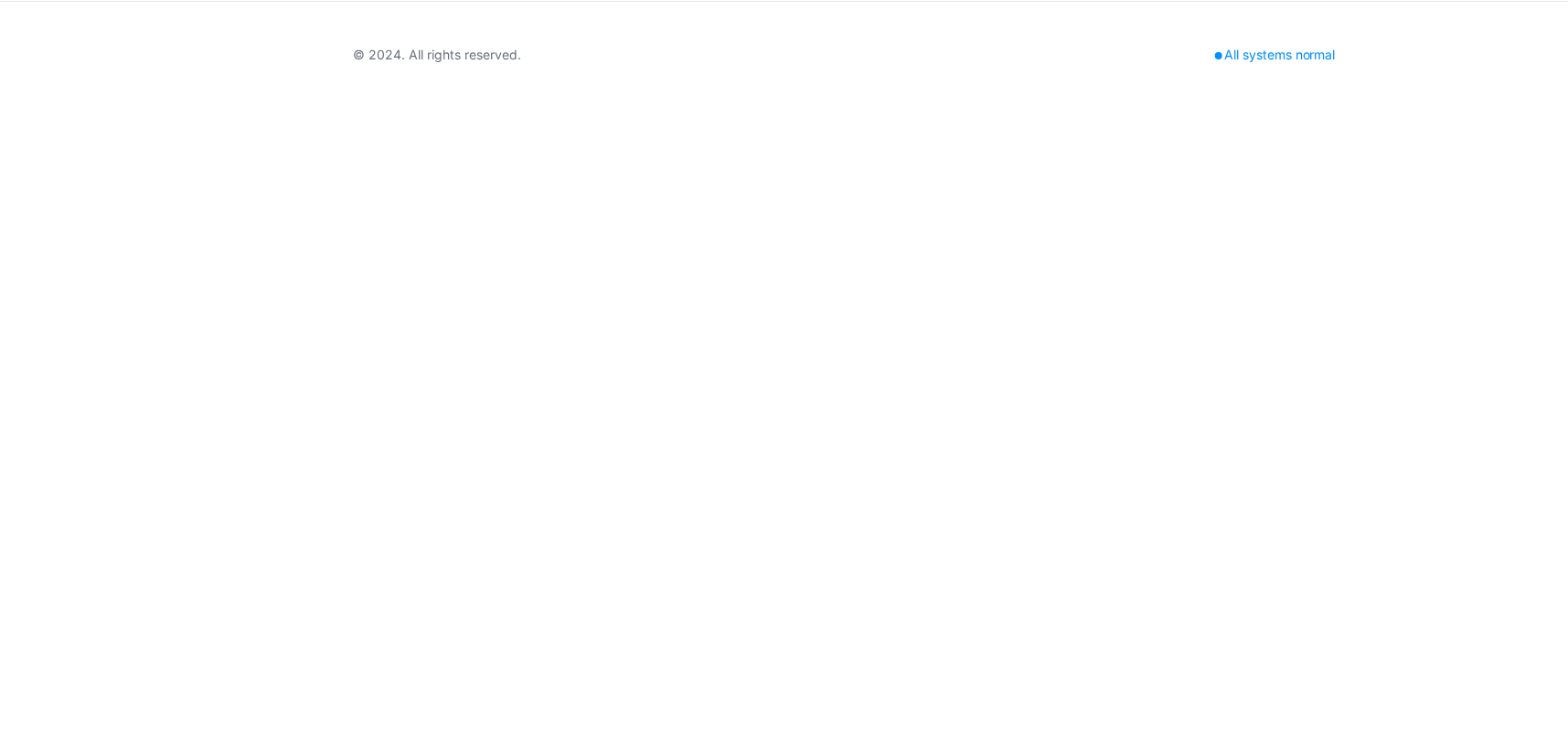 scroll, scrollTop: 0, scrollLeft: 0, axis: both 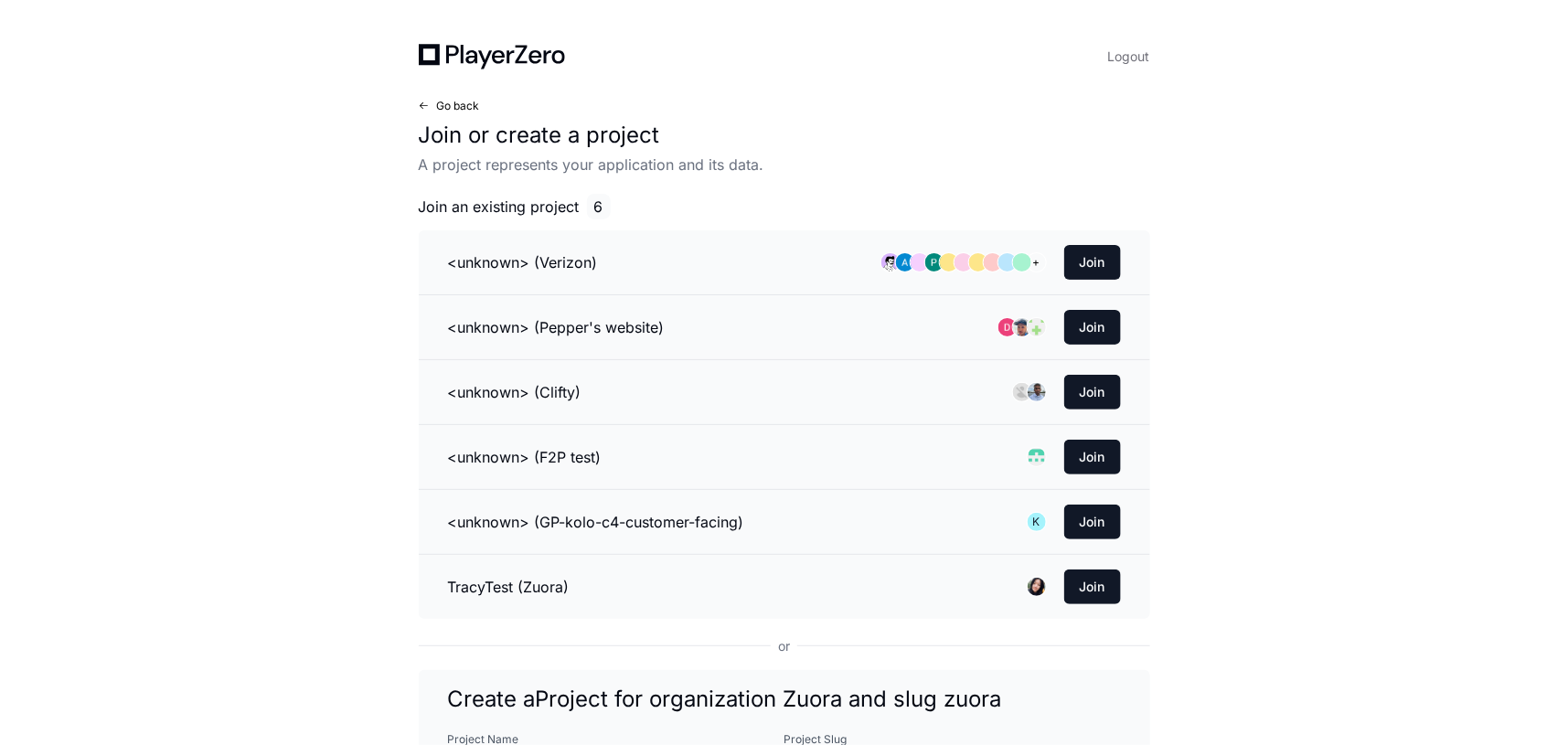 click on "Go back" 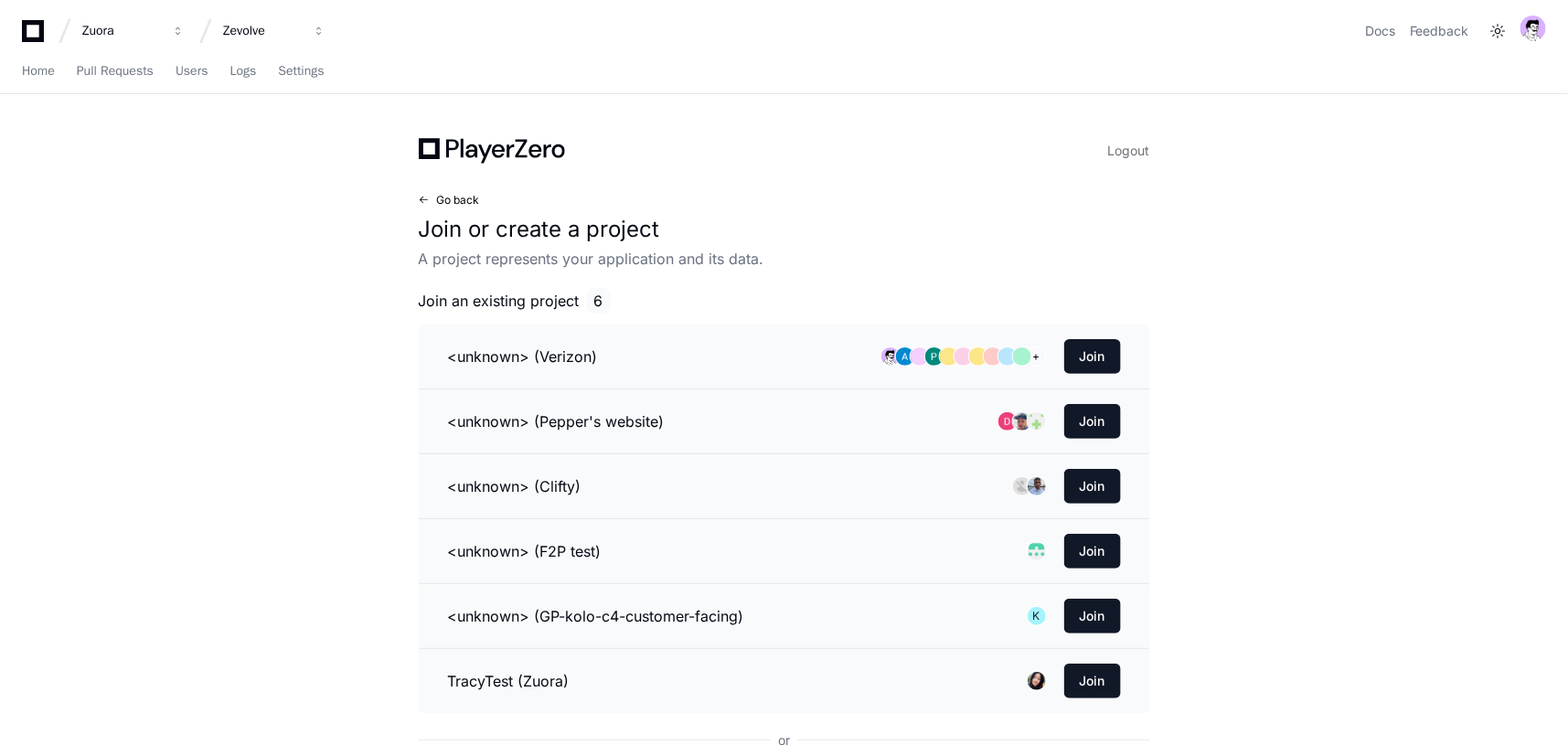 scroll, scrollTop: 0, scrollLeft: 0, axis: both 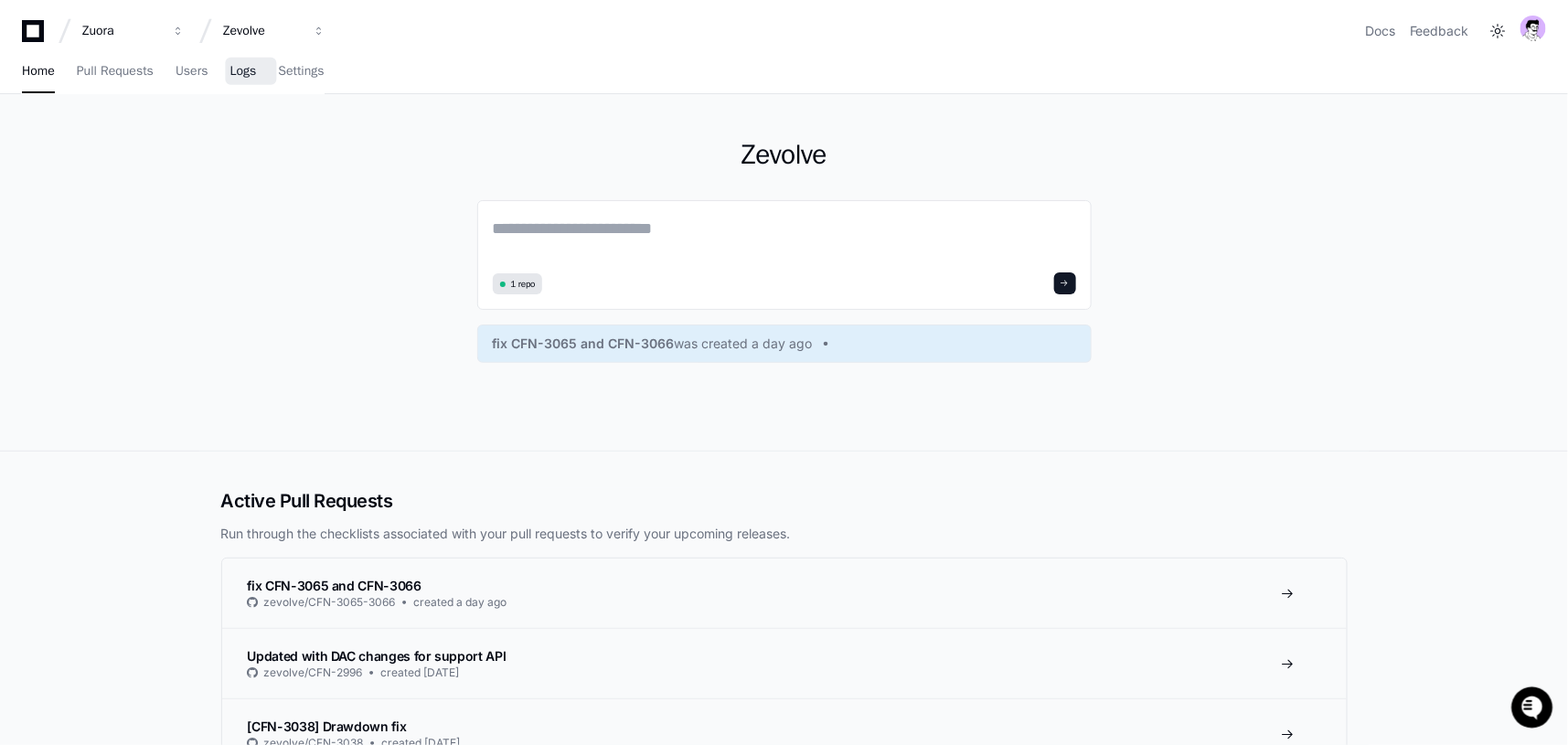 click on "Logs" at bounding box center (242, 72) 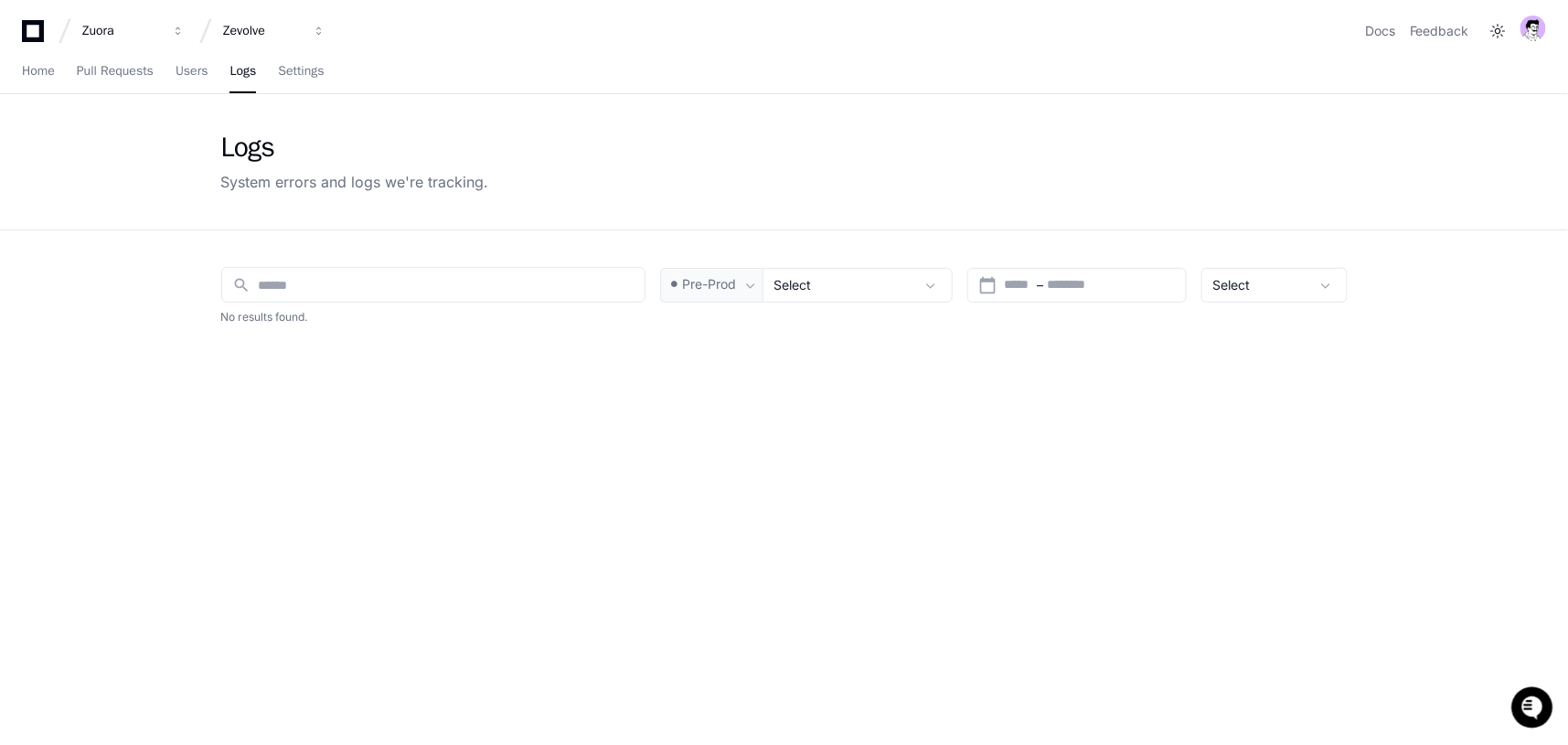 click on "Logs System errors and logs we're tracking." 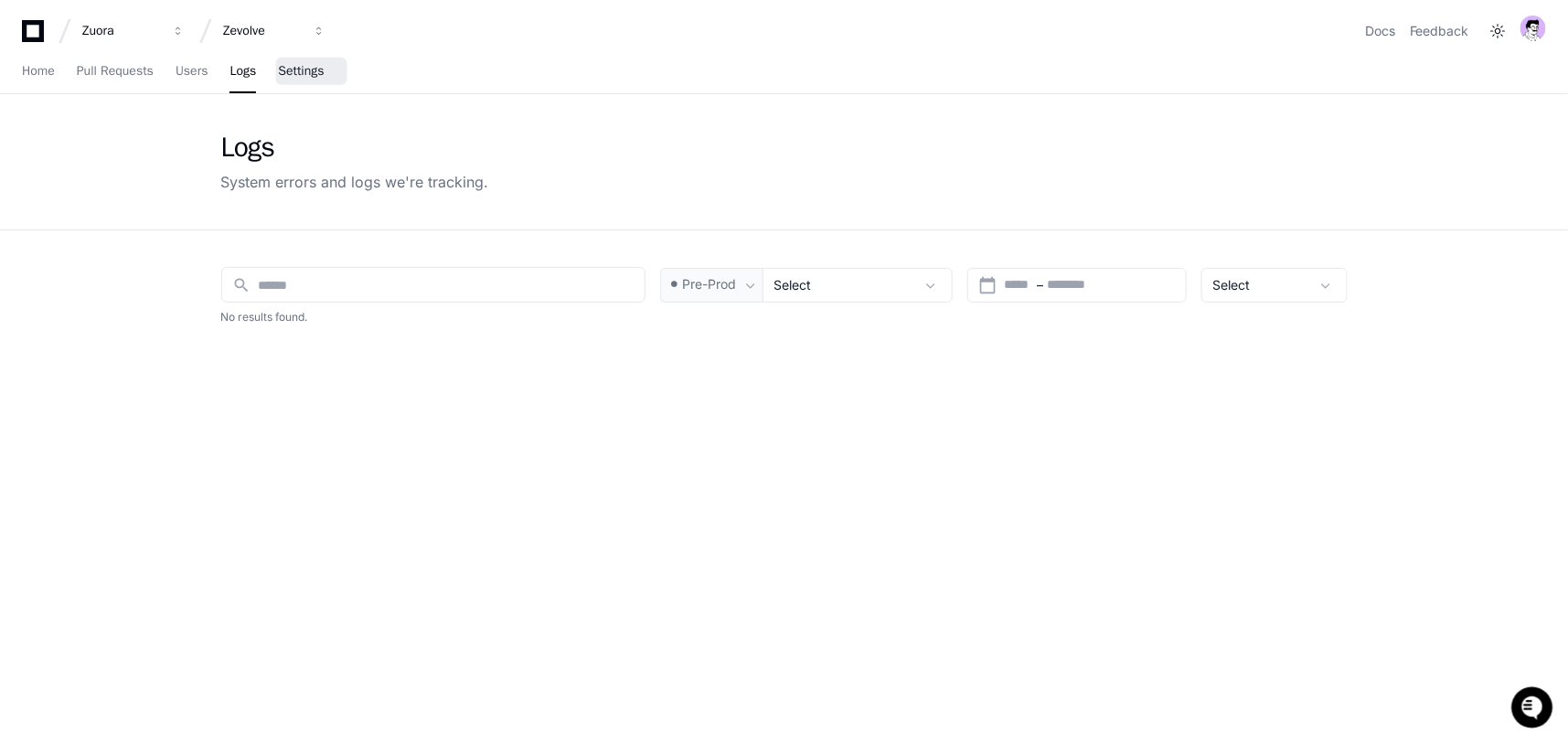 click on "Settings" at bounding box center (301, 72) 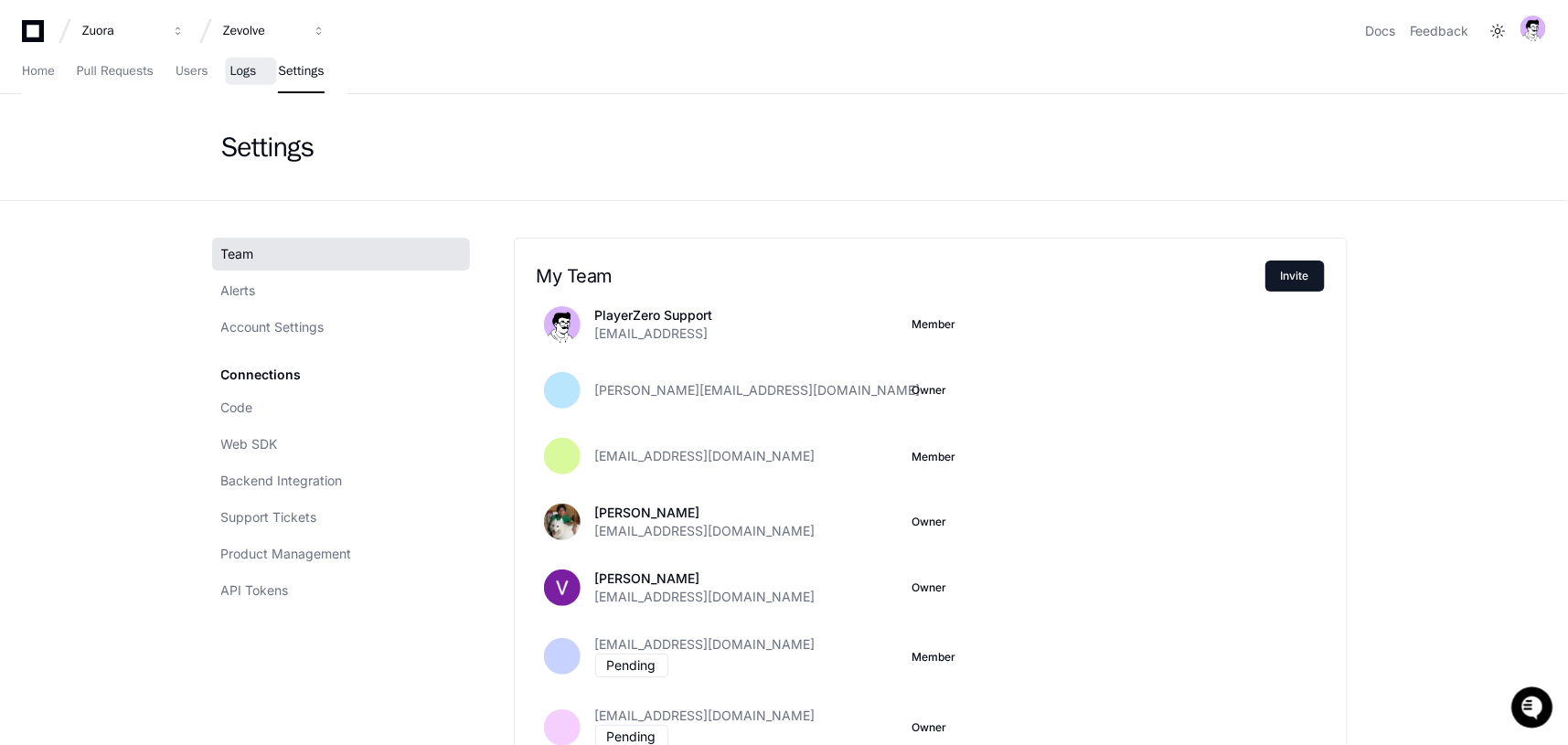 click on "Logs" at bounding box center (242, 71) 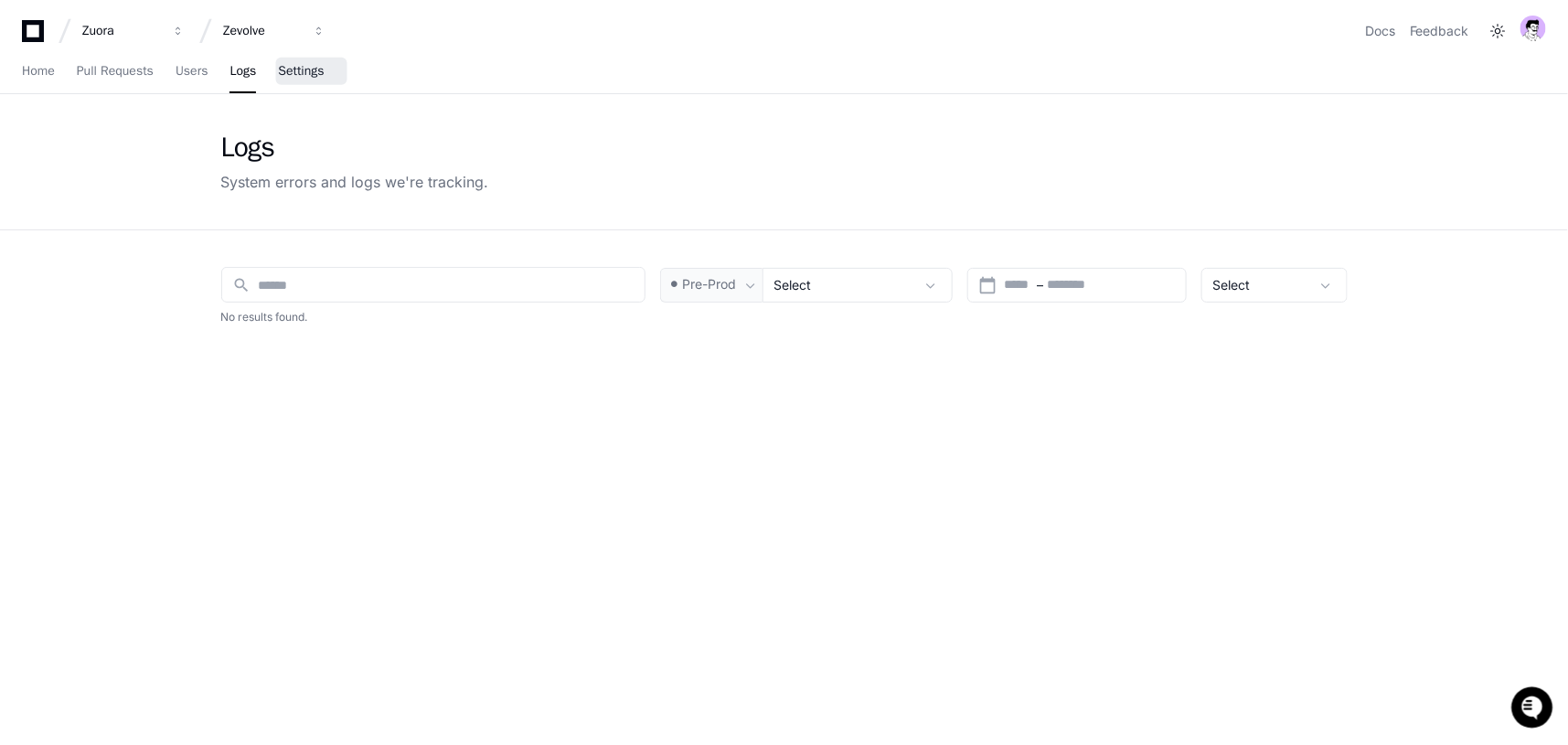 click on "Settings" at bounding box center (301, 72) 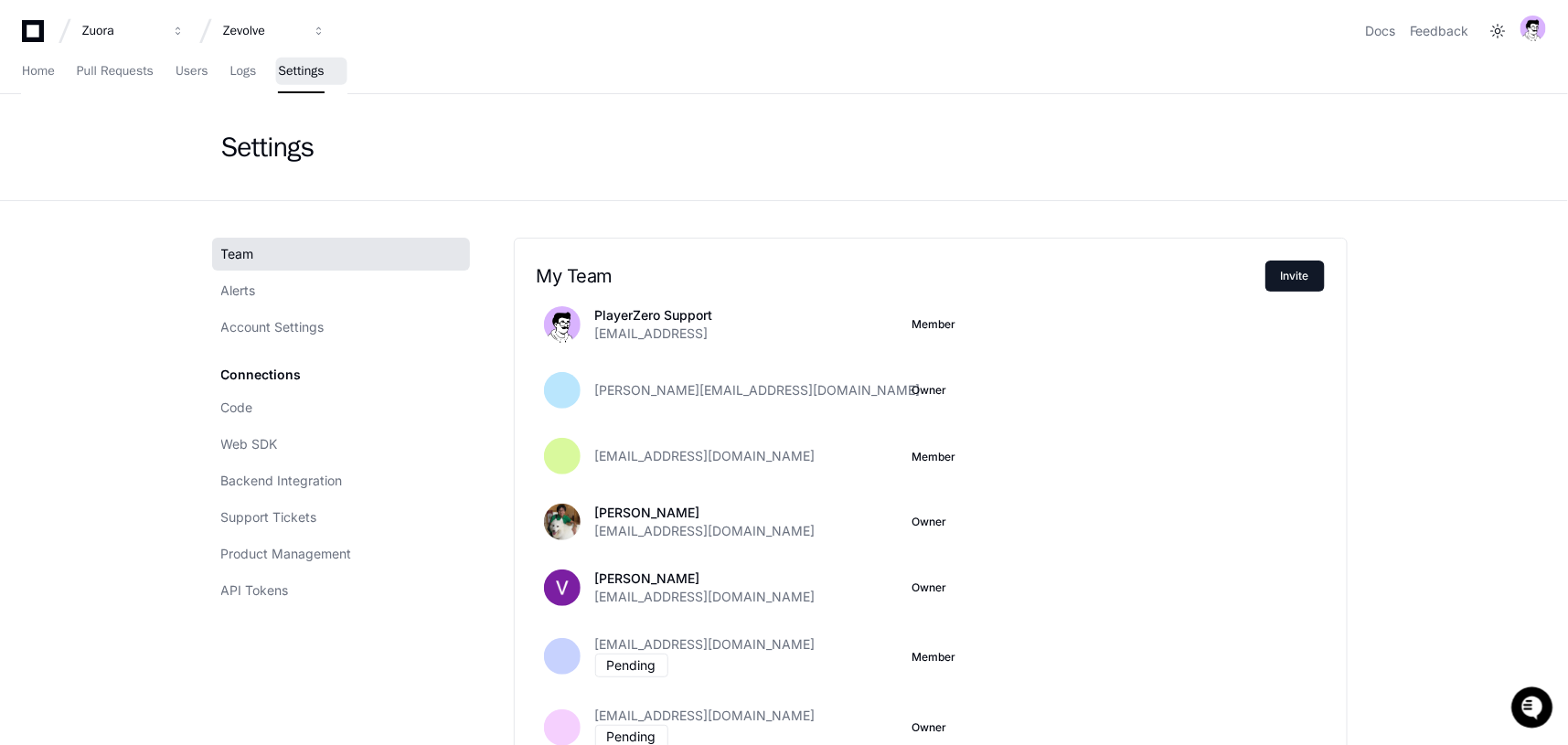 click on "Home Pull Requests Users Logs Settings" at bounding box center (173, 72) 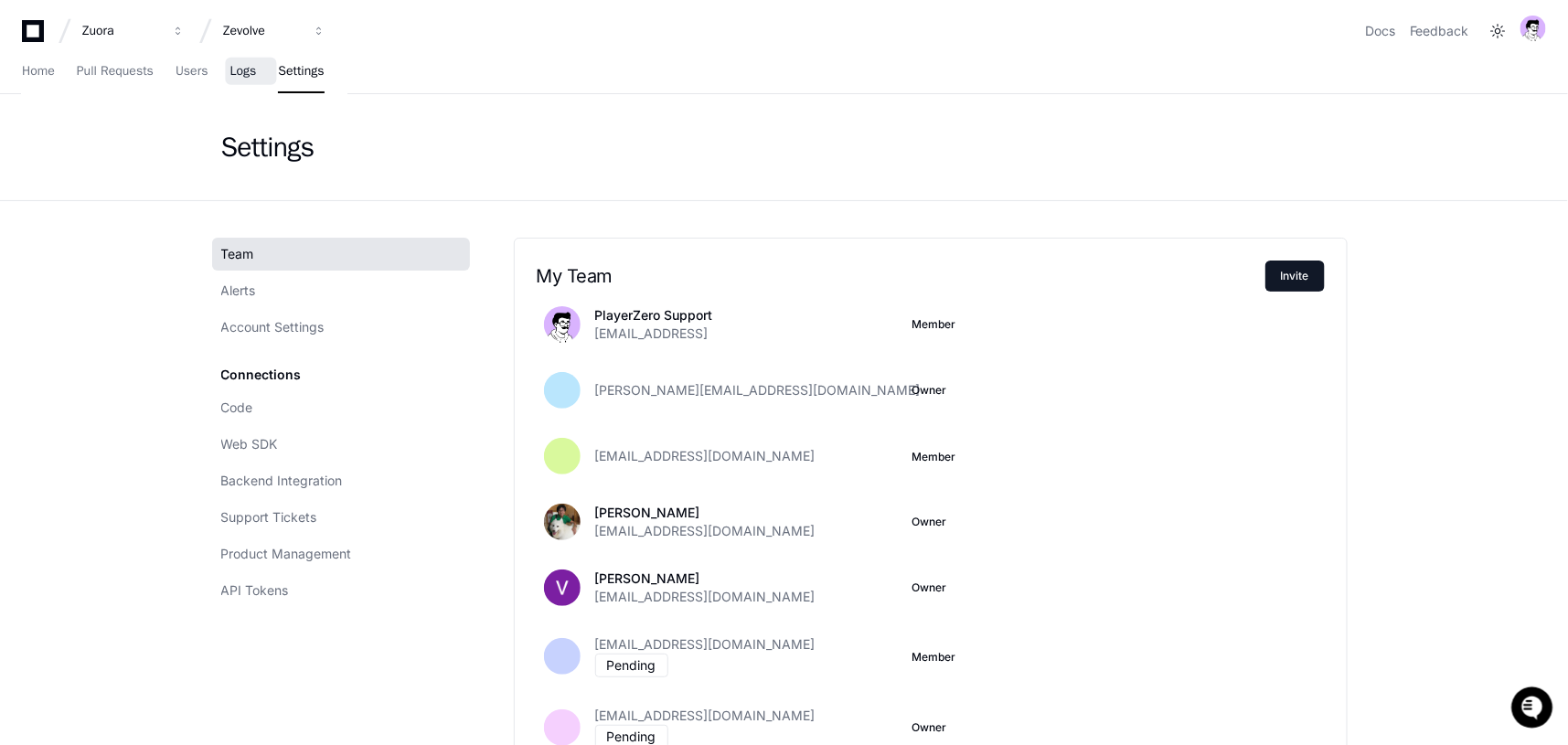click on "Logs" at bounding box center [242, 71] 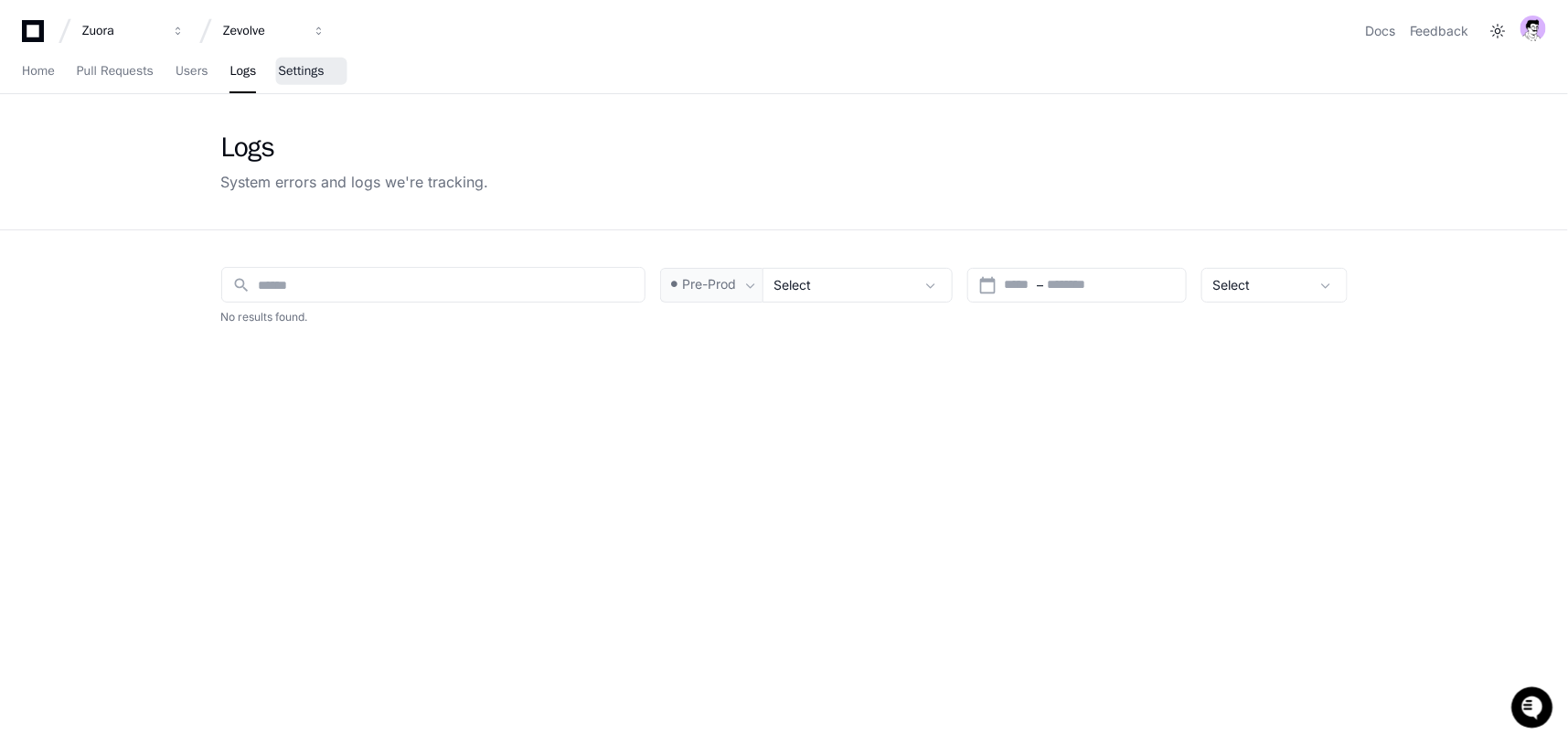 click on "Settings" at bounding box center (301, 71) 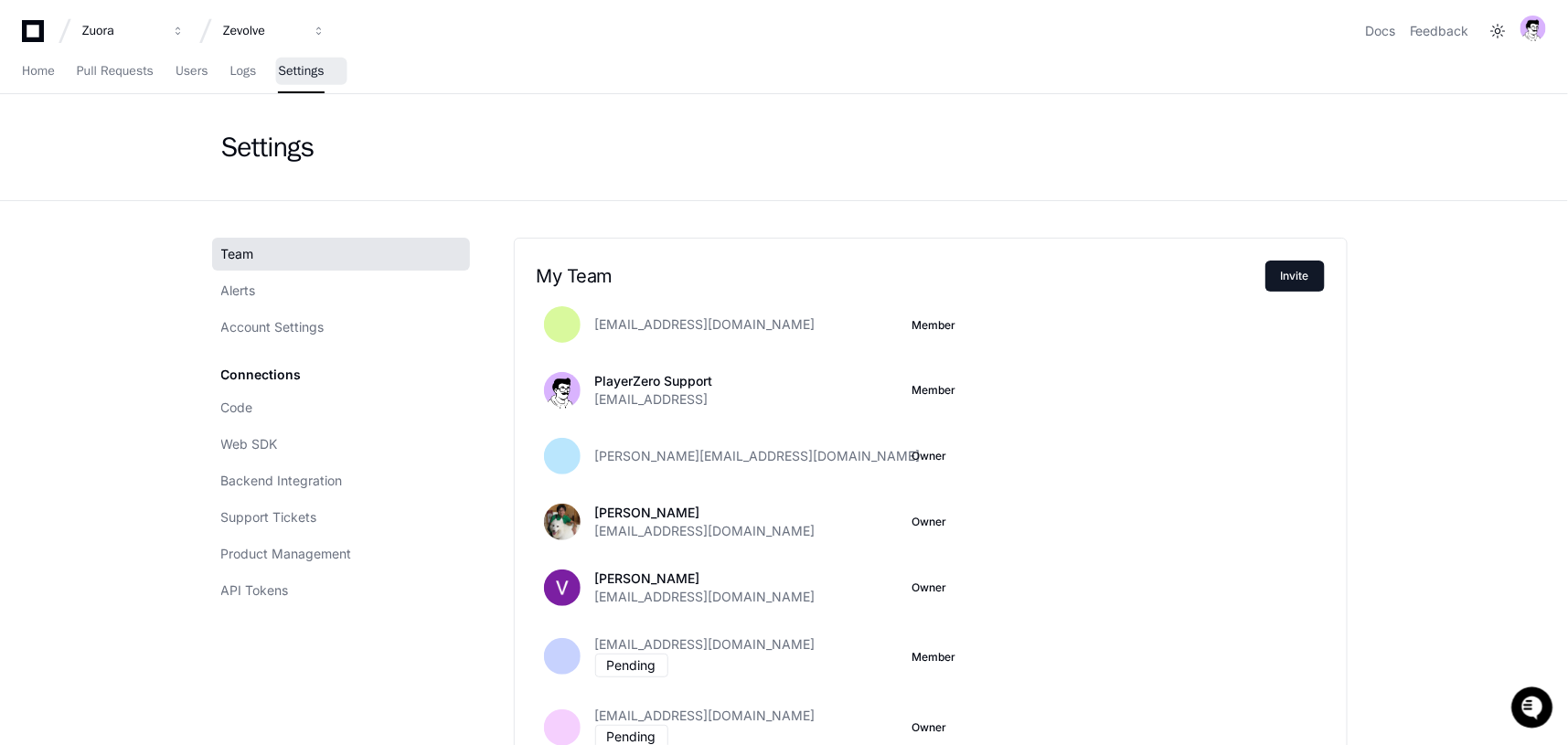 click on "Settings" at bounding box center (301, 71) 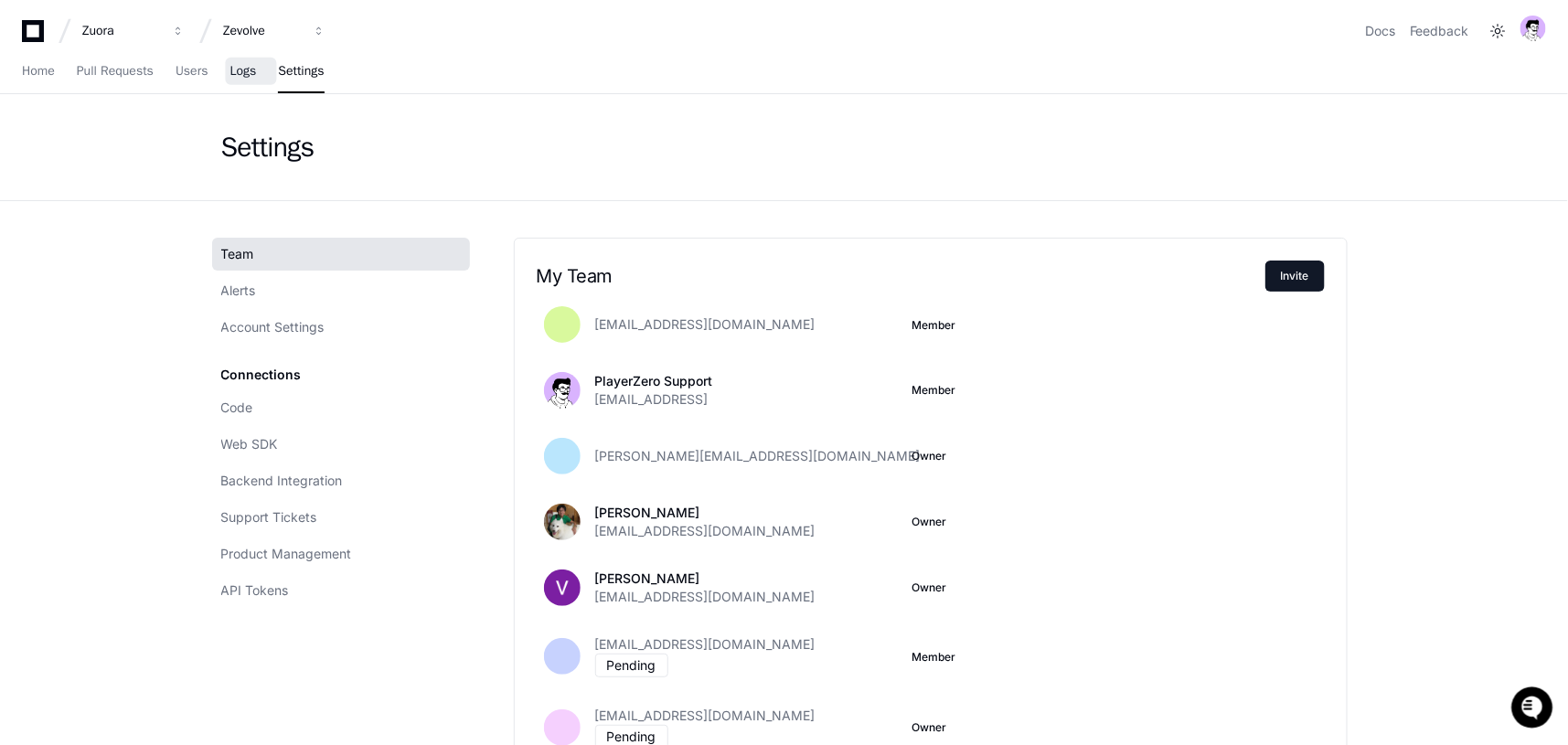 click on "Logs" at bounding box center (242, 71) 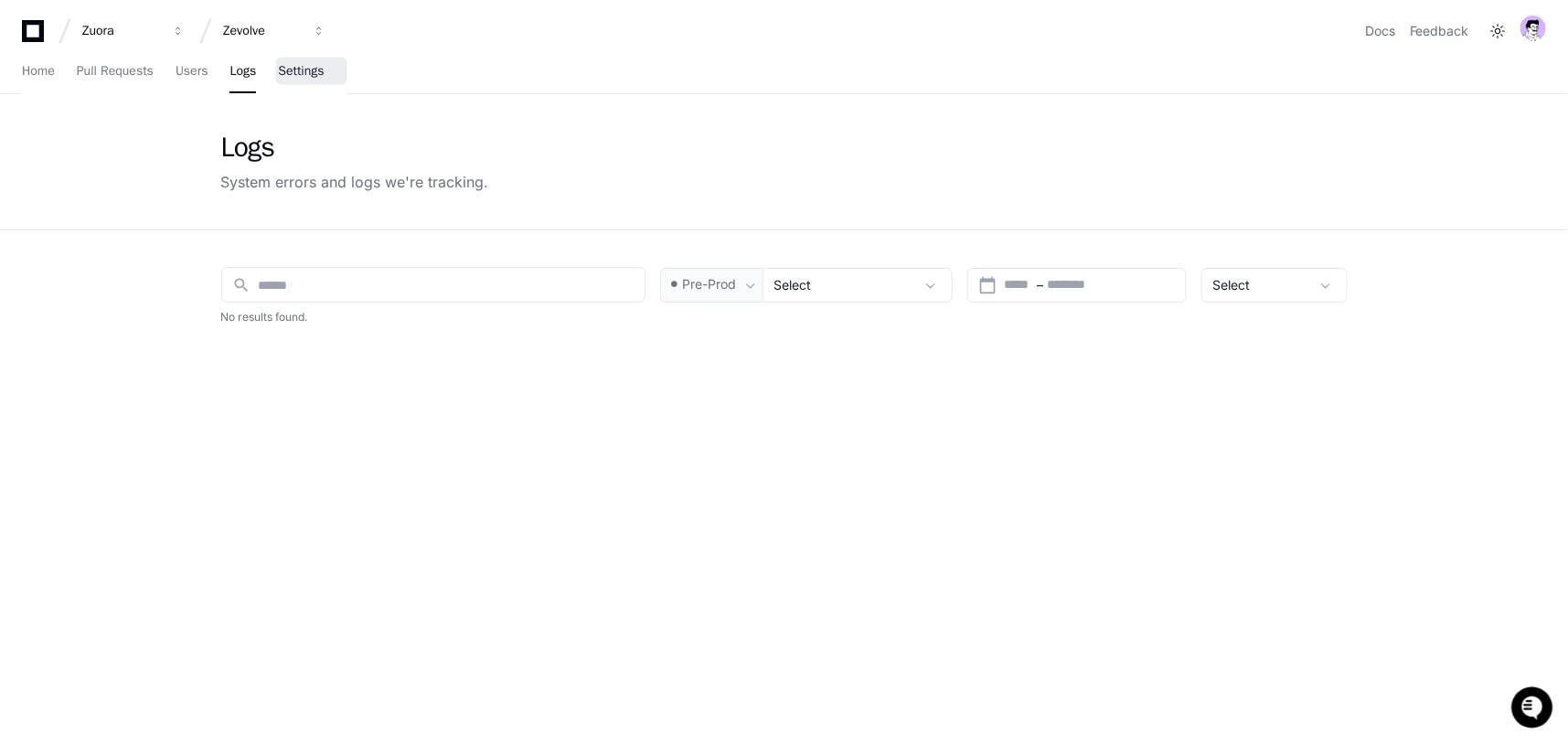 click on "Settings" at bounding box center (301, 71) 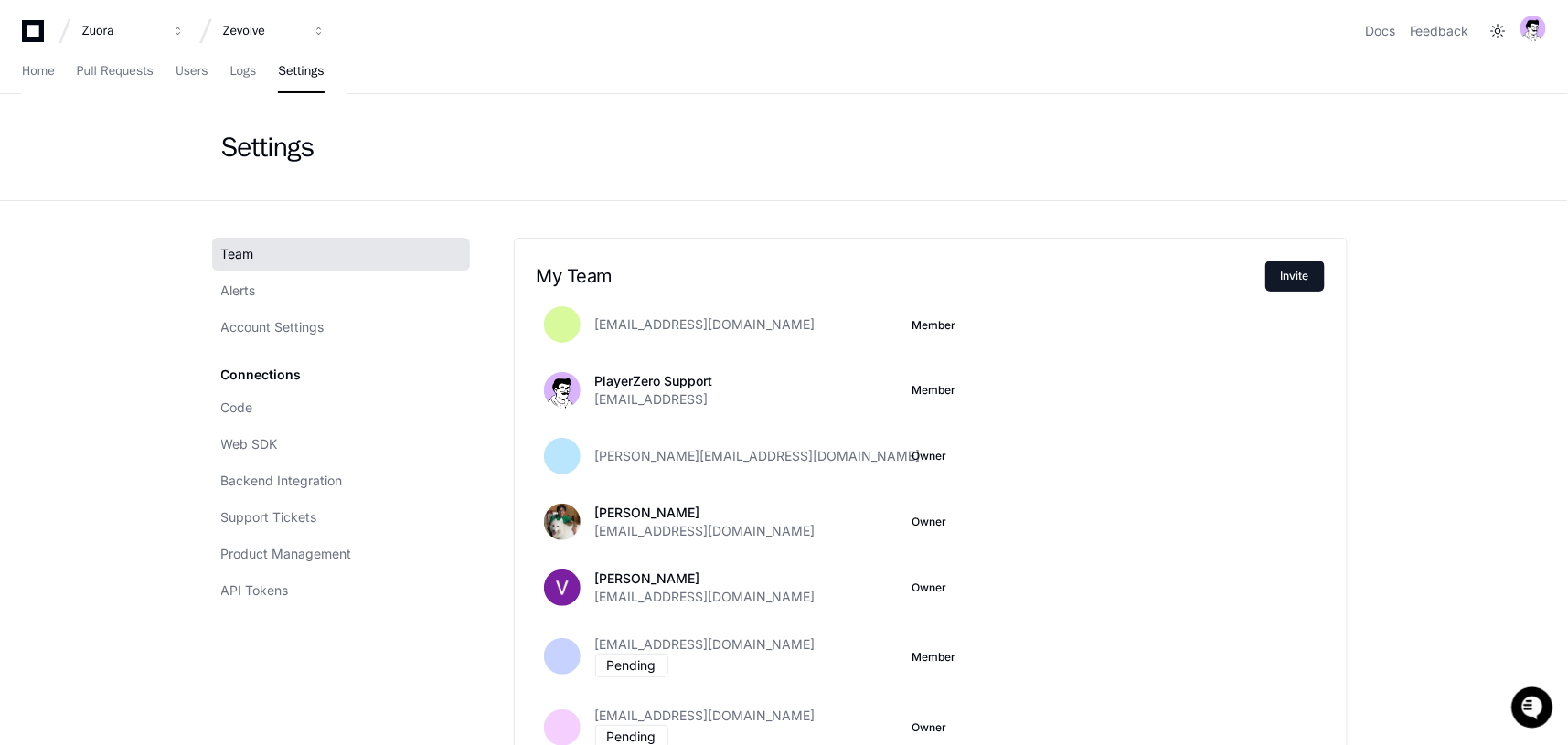 click on "Team" 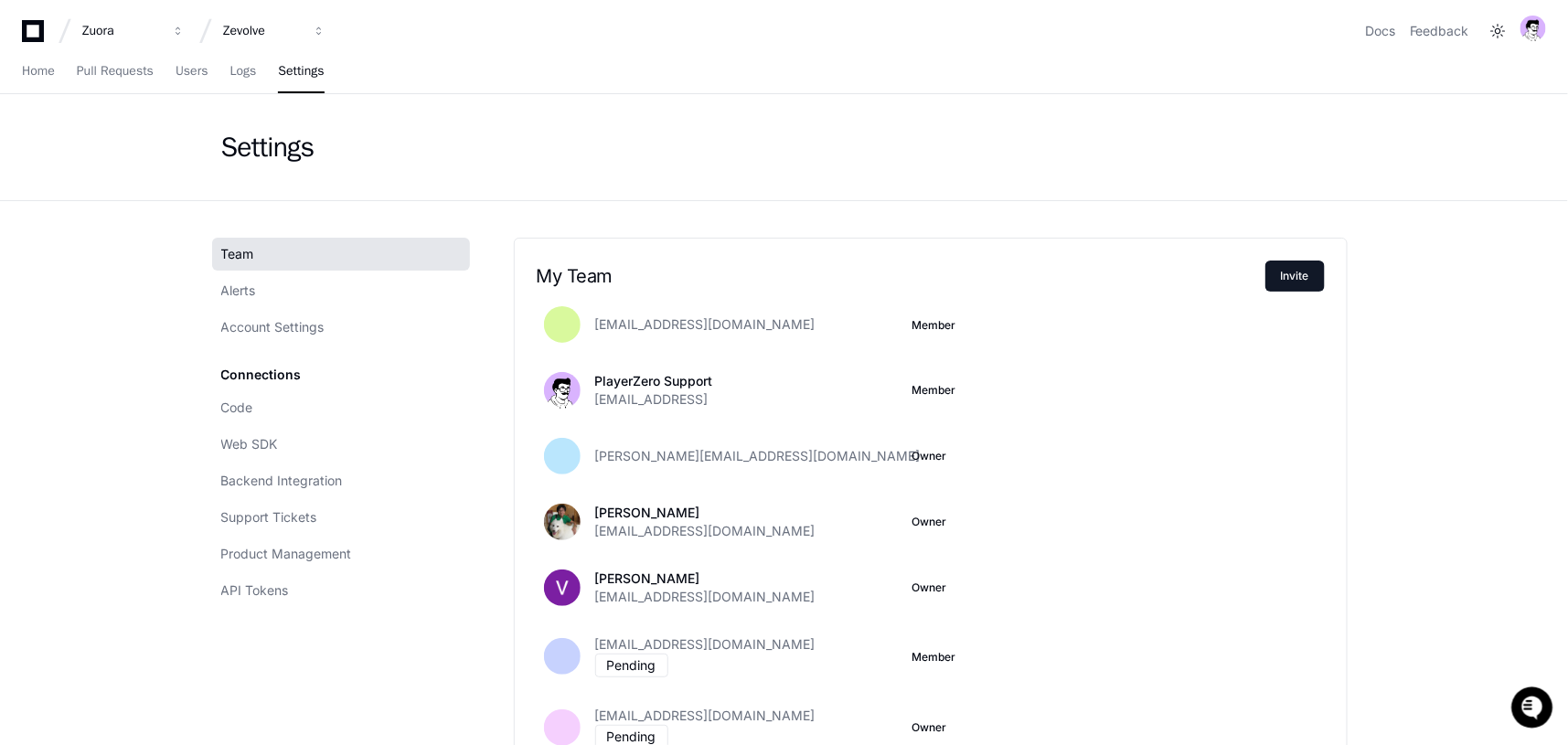 click on "Settings" 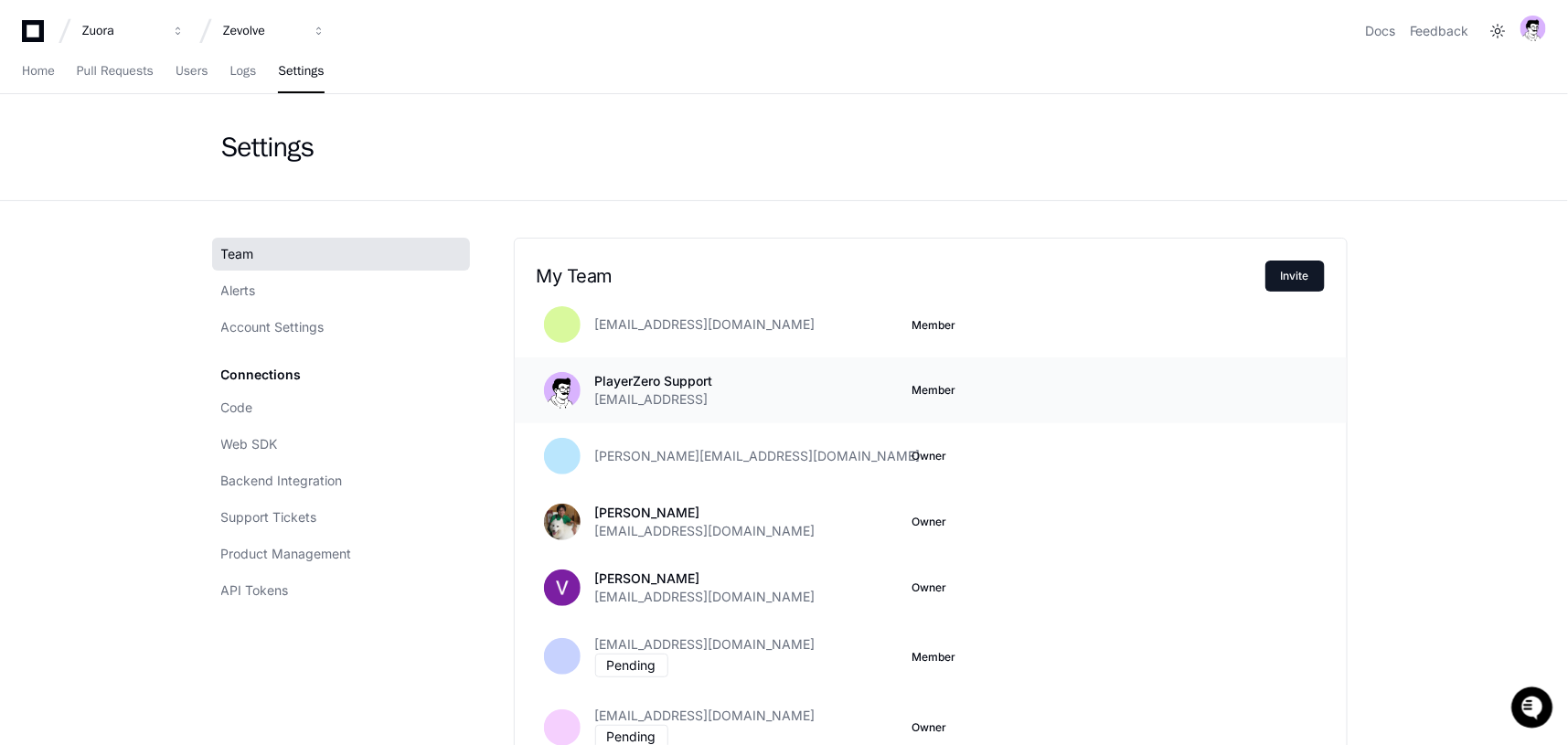click on "[EMAIL_ADDRESS]" 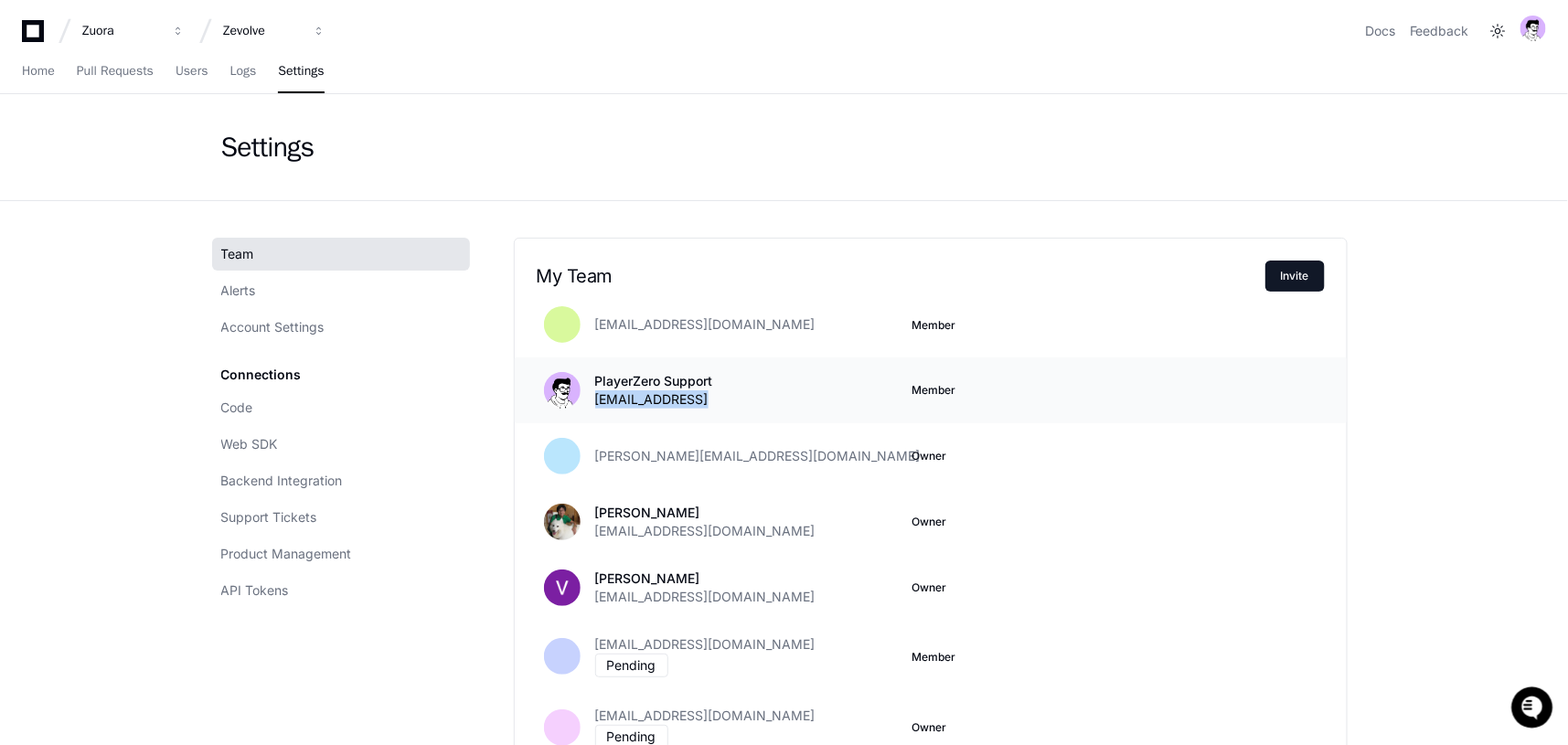 click on "[EMAIL_ADDRESS]" 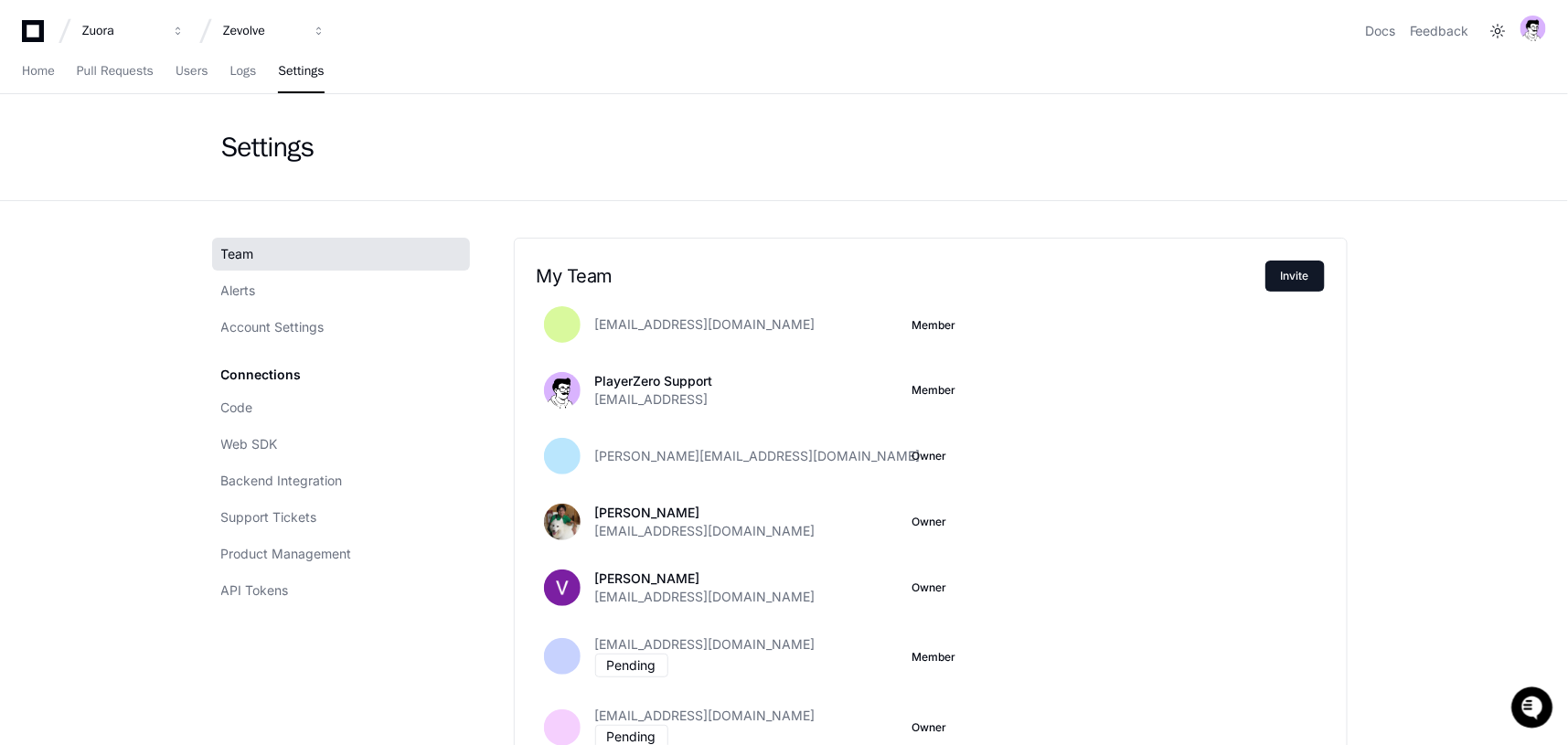 click on "Settings" 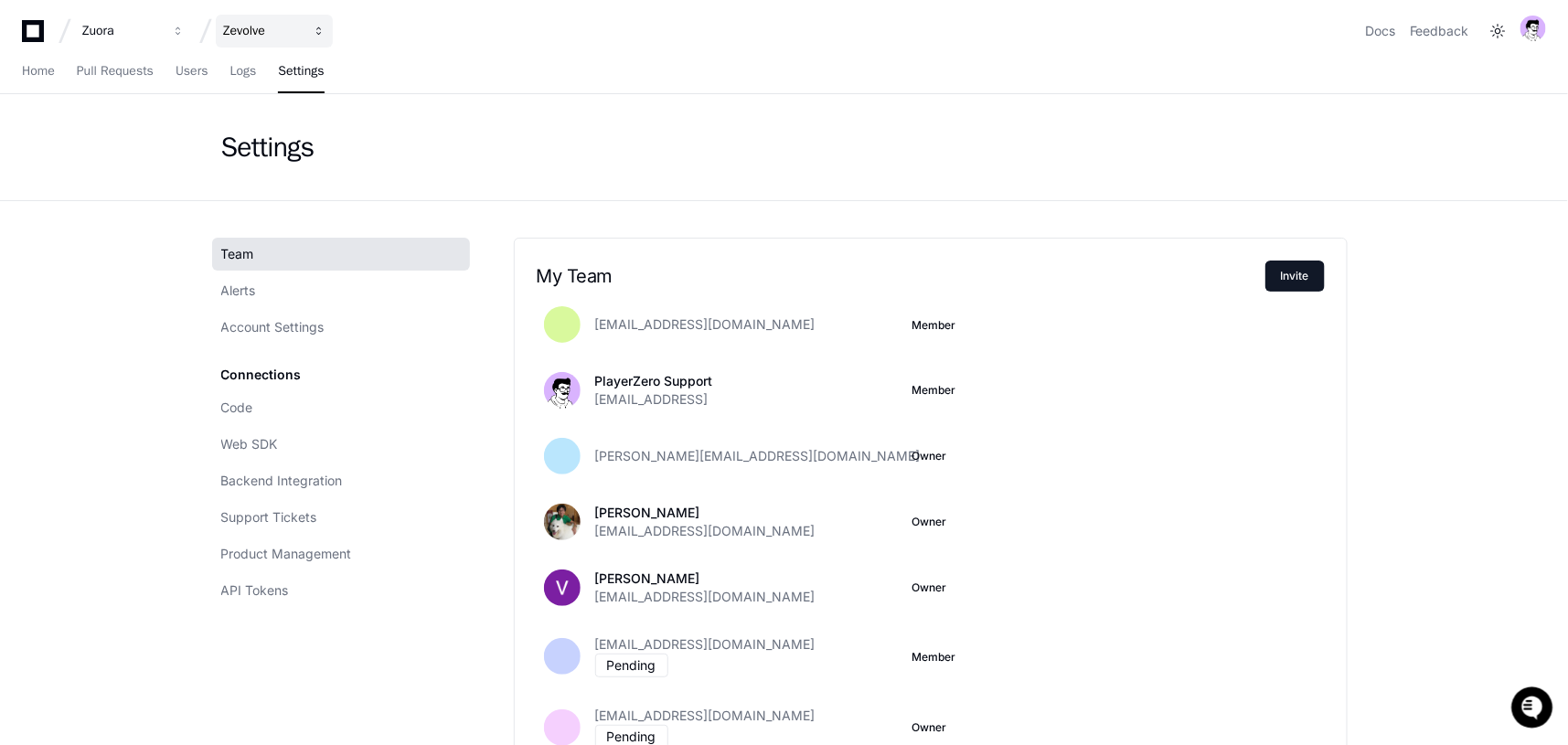click on "Zevolve" at bounding box center [274, 31] 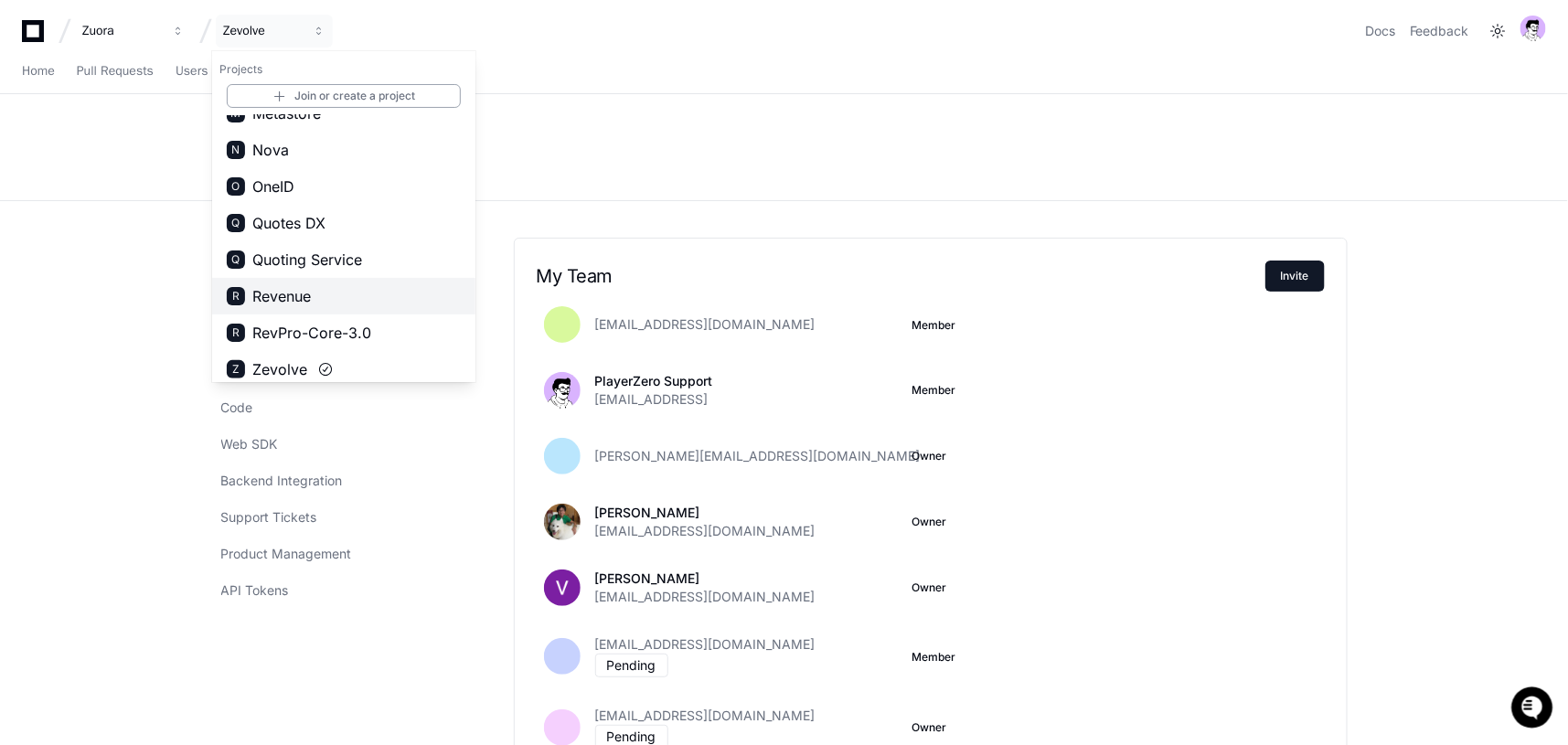 scroll, scrollTop: 138, scrollLeft: 0, axis: vertical 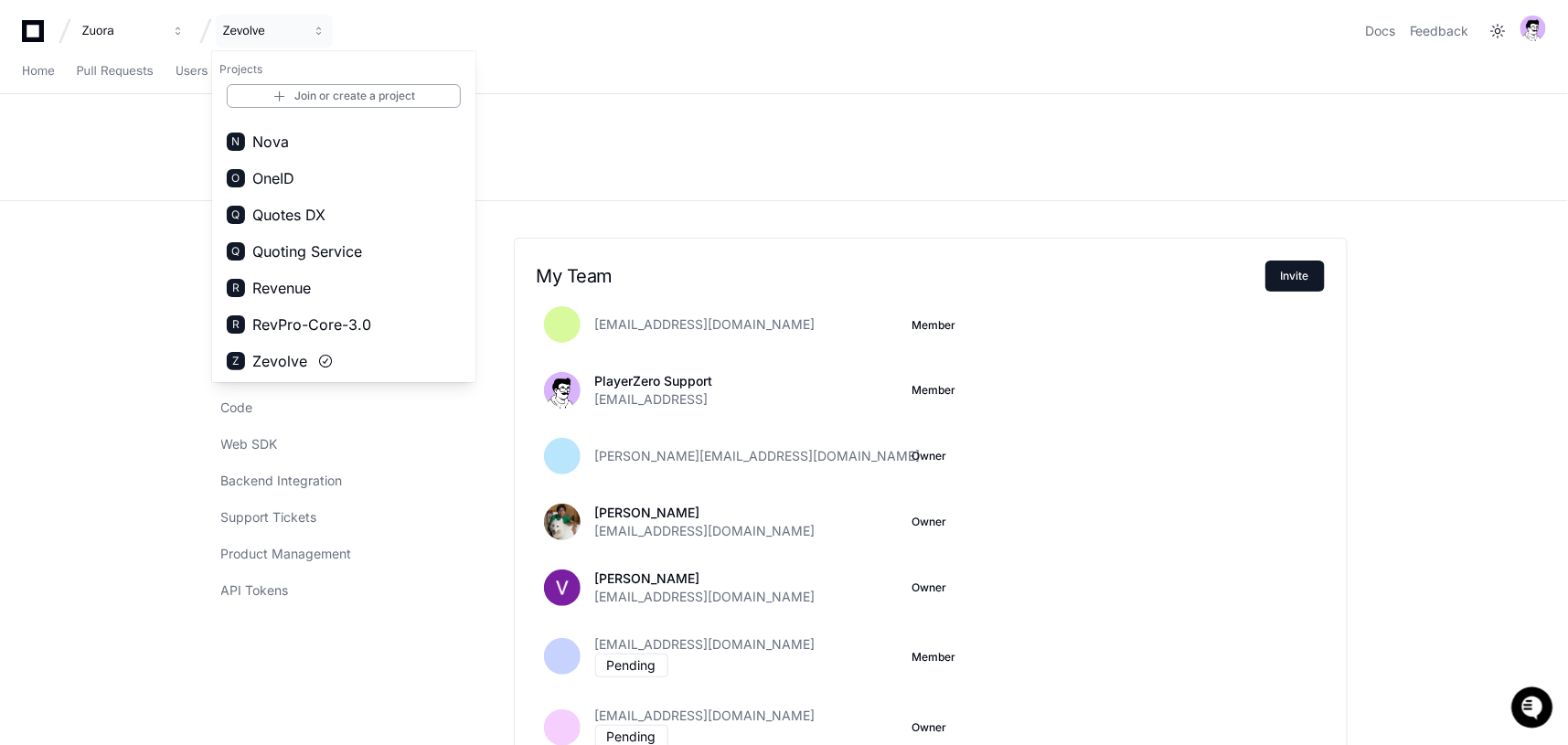 click on "Settings" 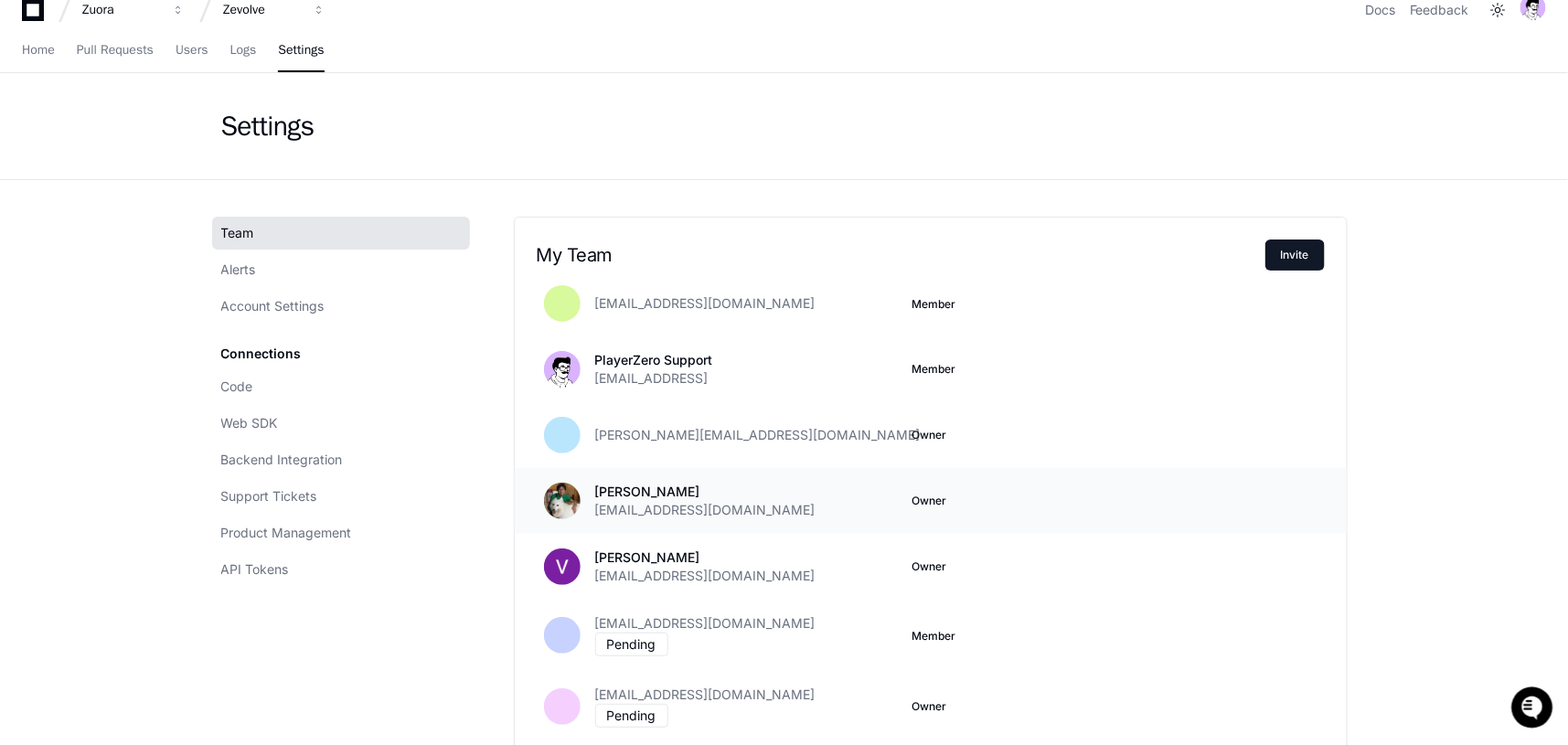 scroll, scrollTop: 0, scrollLeft: 0, axis: both 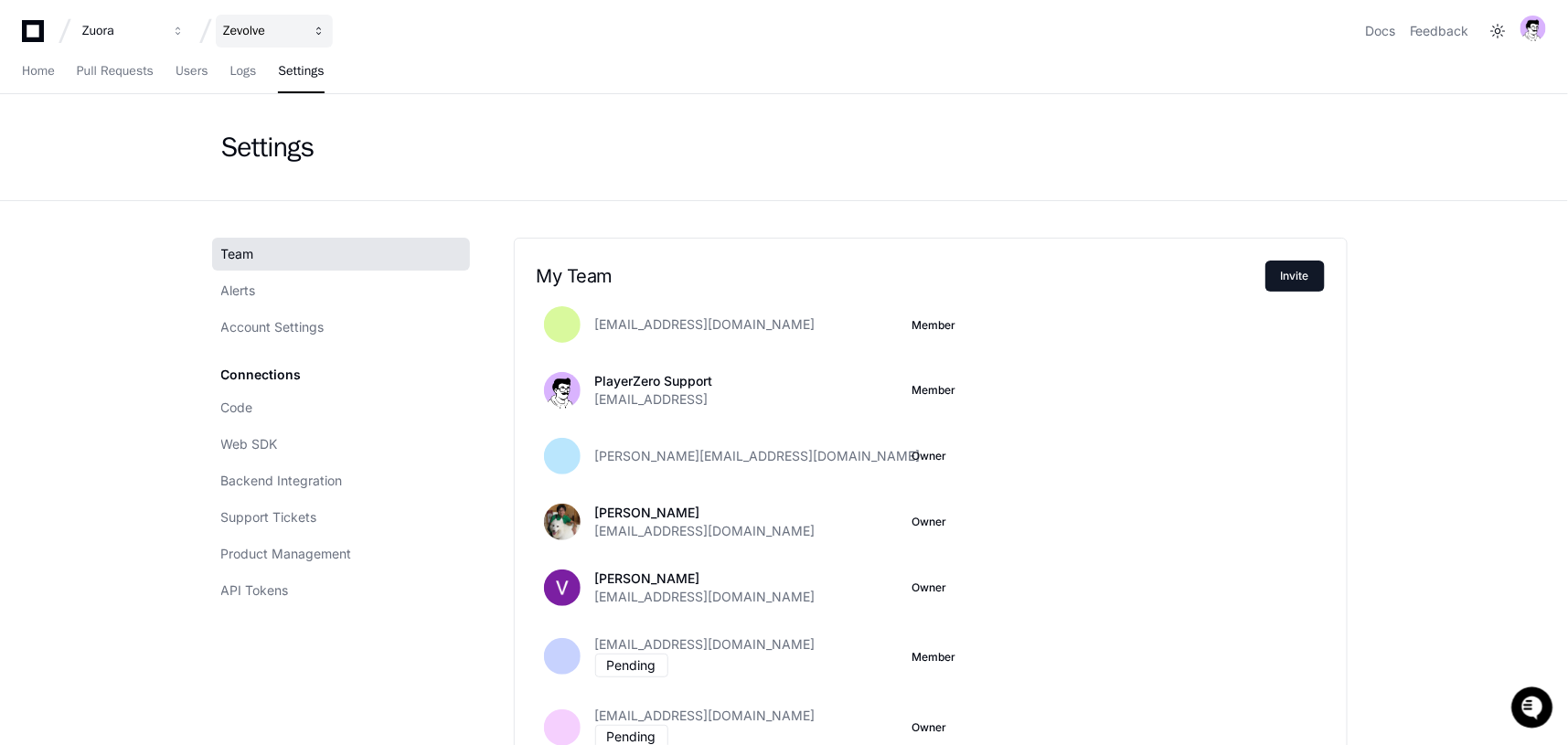 click on "Zevolve" at bounding box center [122, 31] 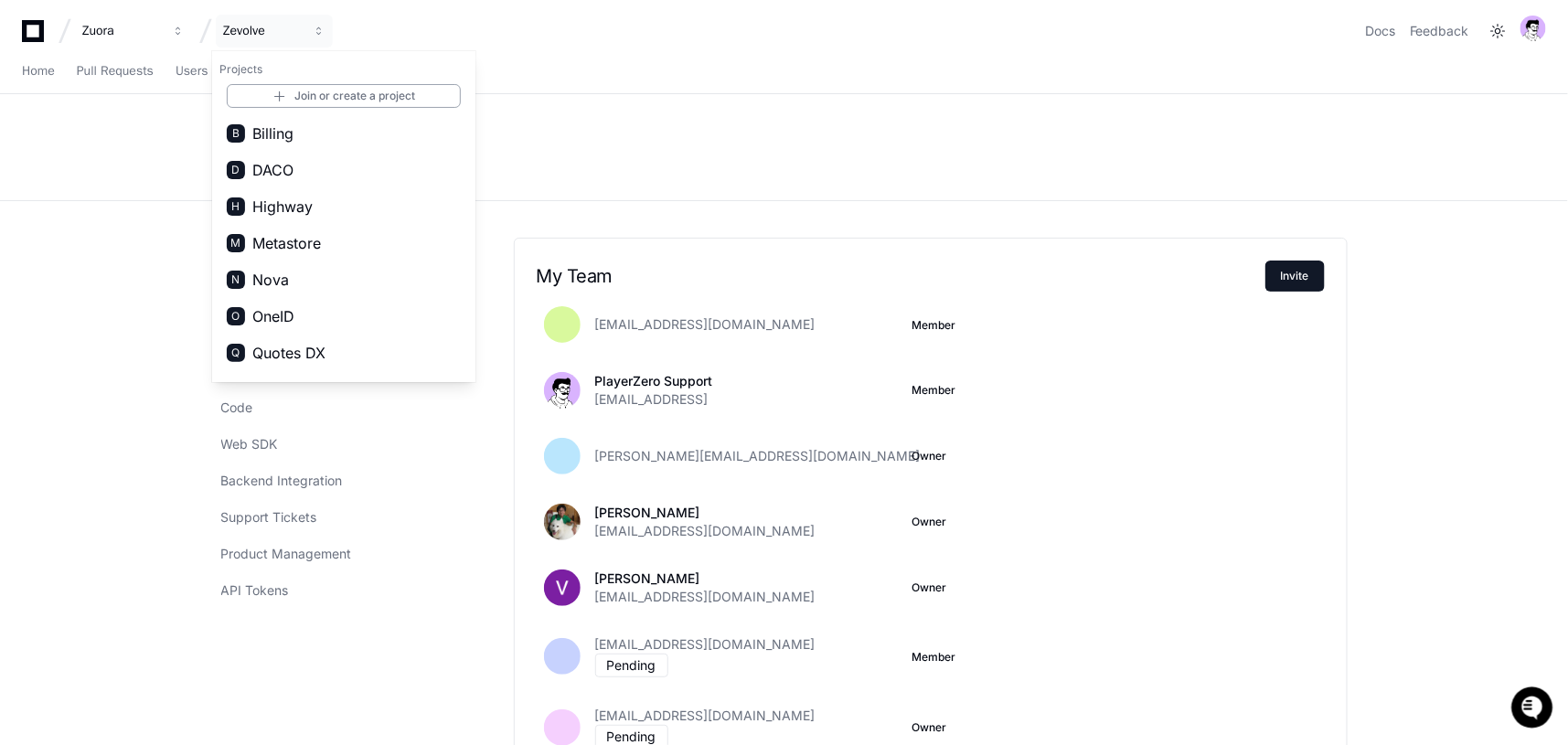 click on "Settings" 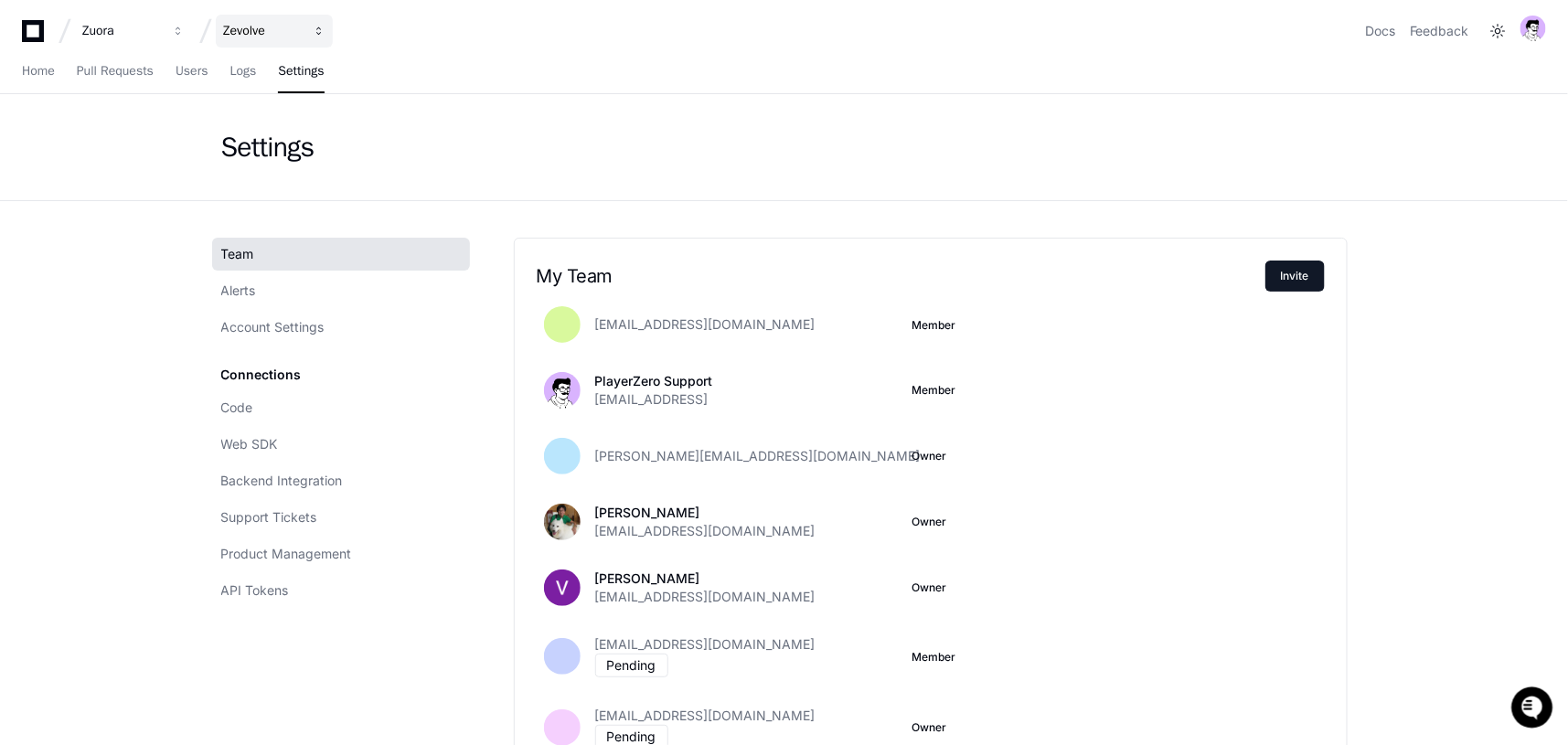 click on "Zevolve" at bounding box center (122, 31) 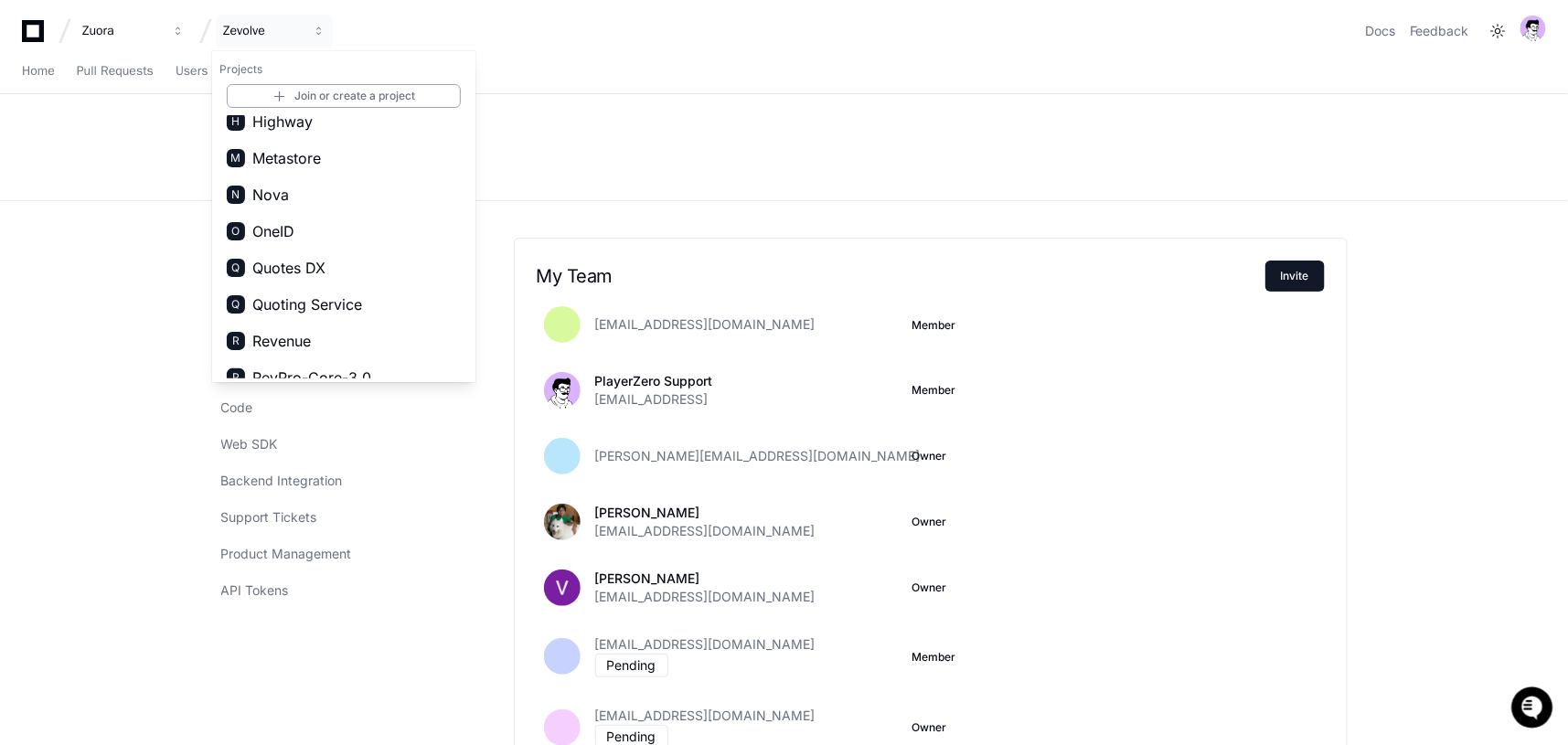 scroll, scrollTop: 0, scrollLeft: 0, axis: both 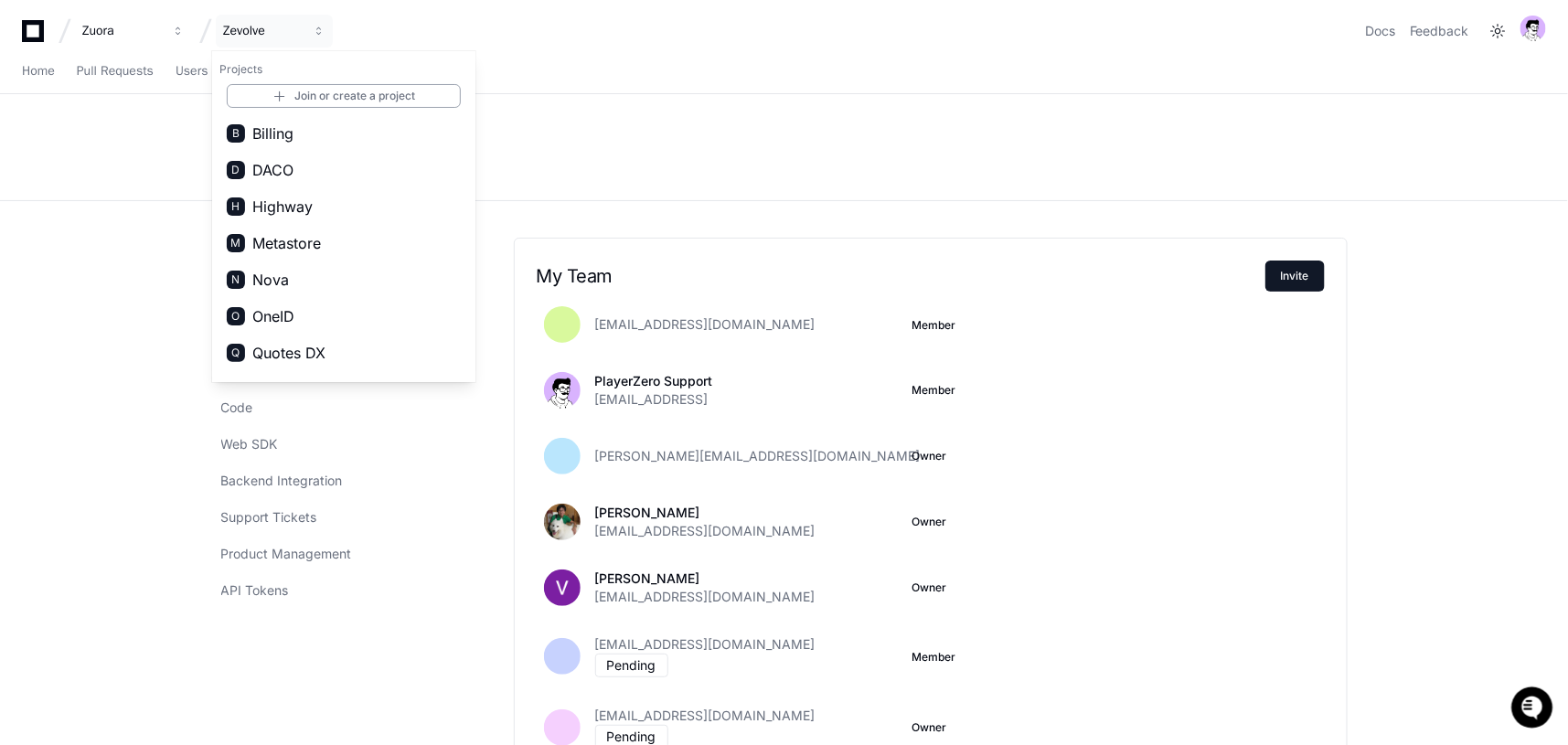 click on "Settings" 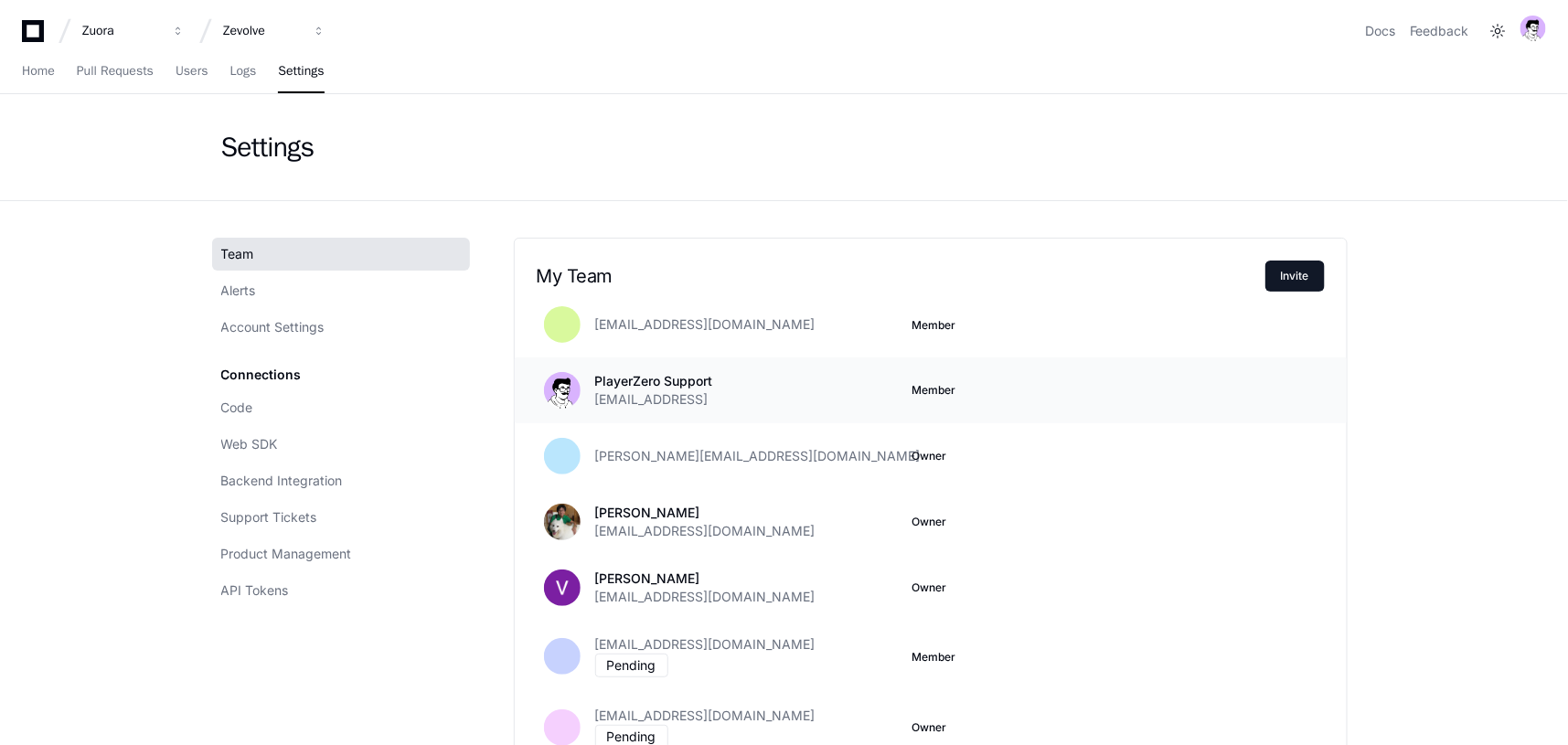 scroll, scrollTop: 0, scrollLeft: 0, axis: both 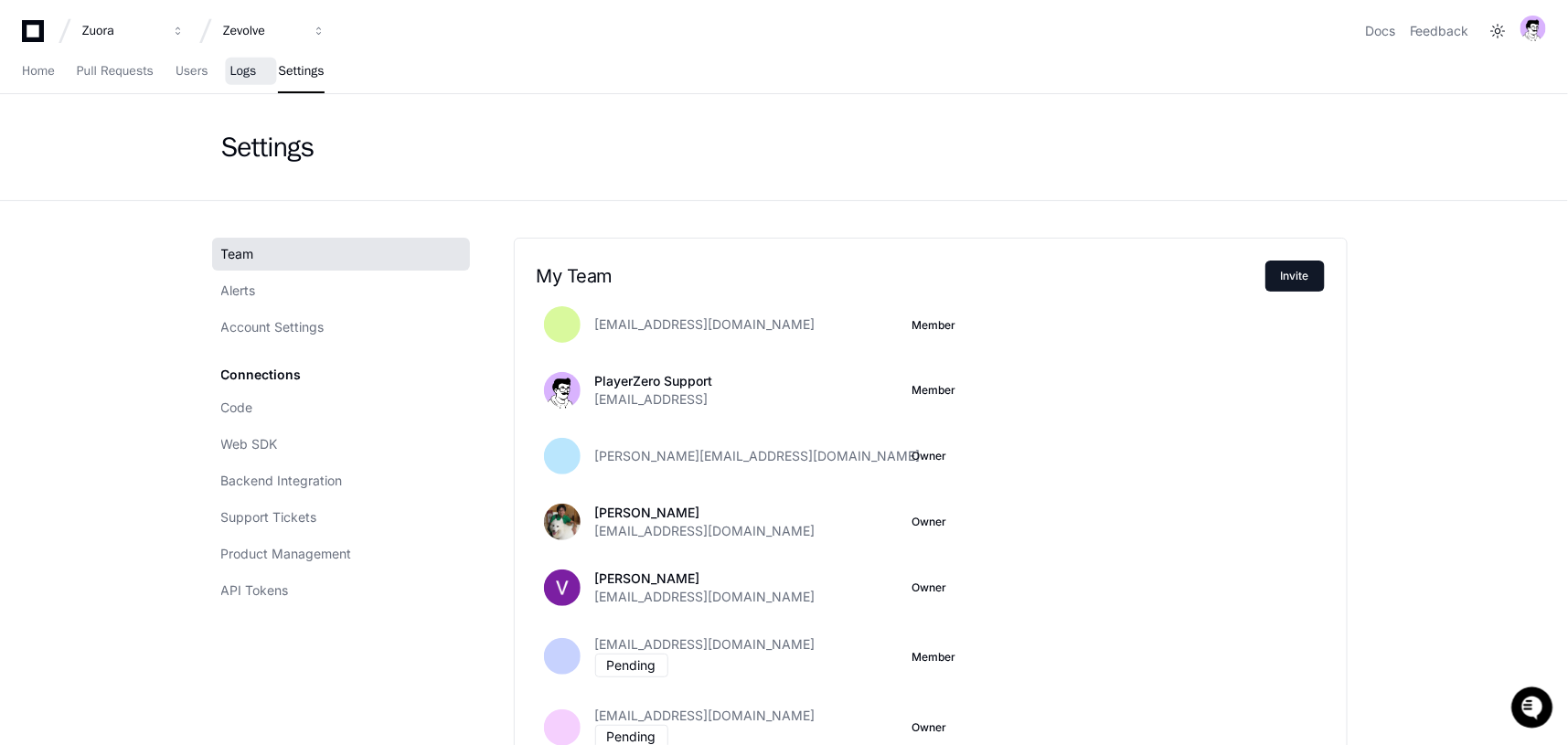 click on "Logs" at bounding box center [242, 71] 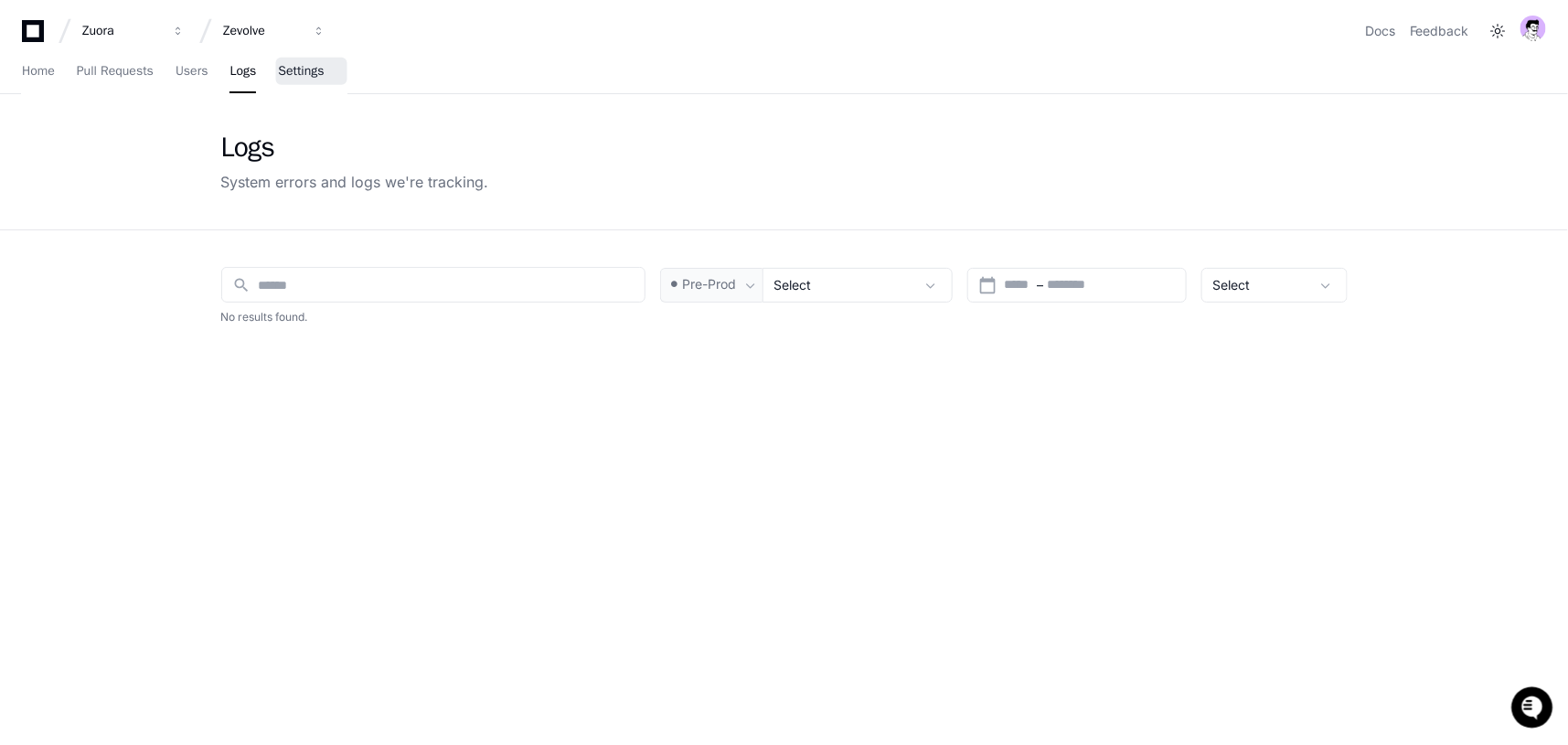 click on "Settings" at bounding box center [301, 72] 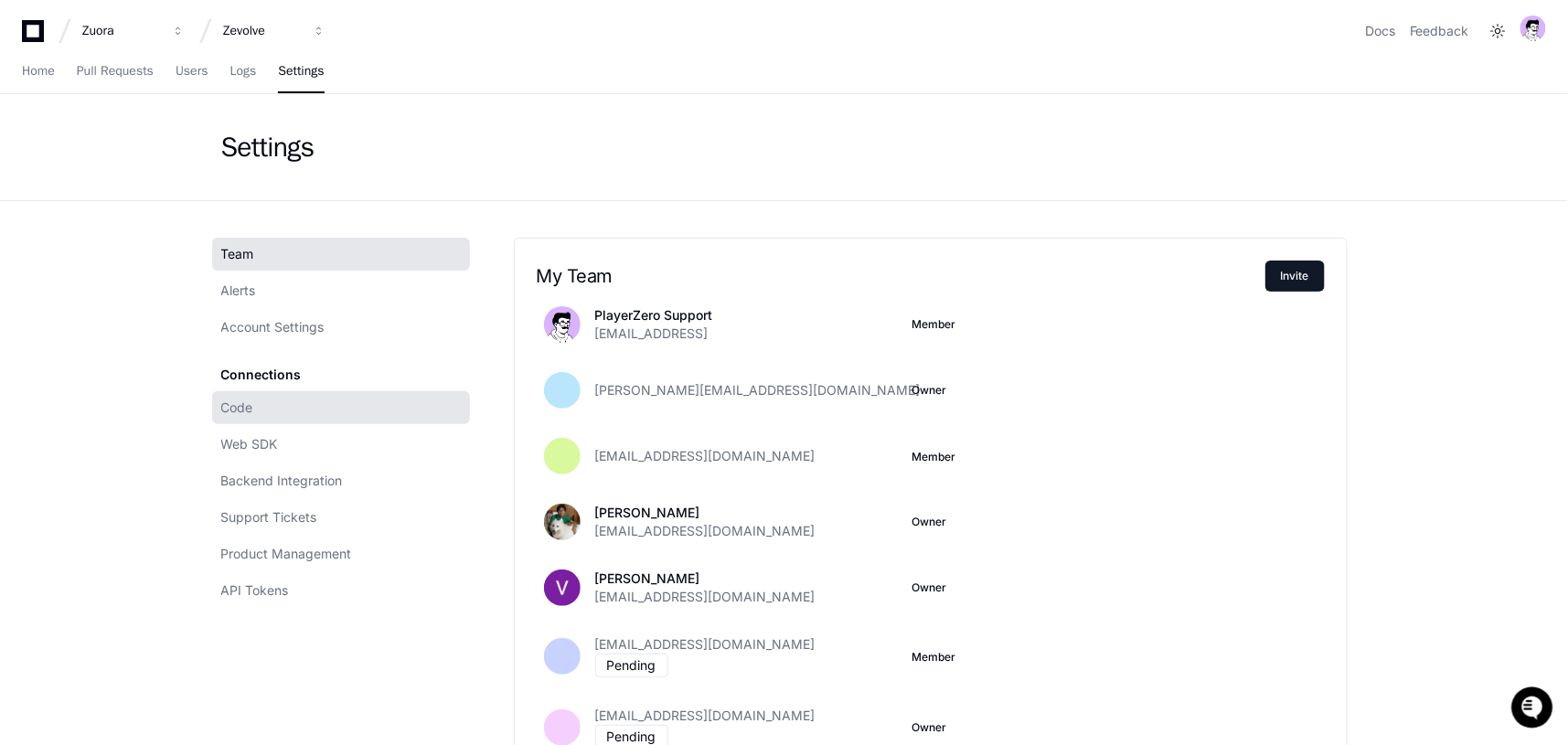 click on "Code" 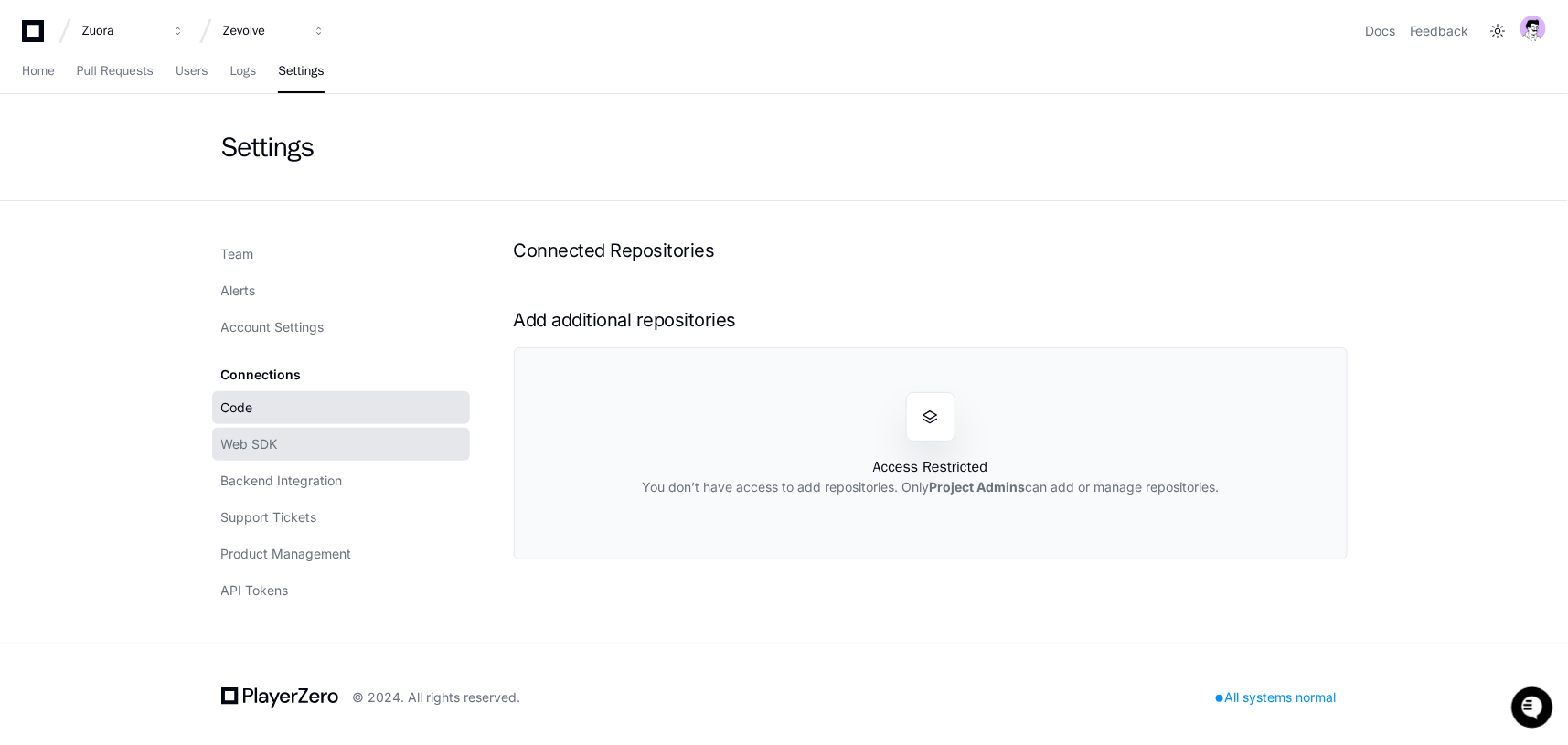 click on "Web SDK" 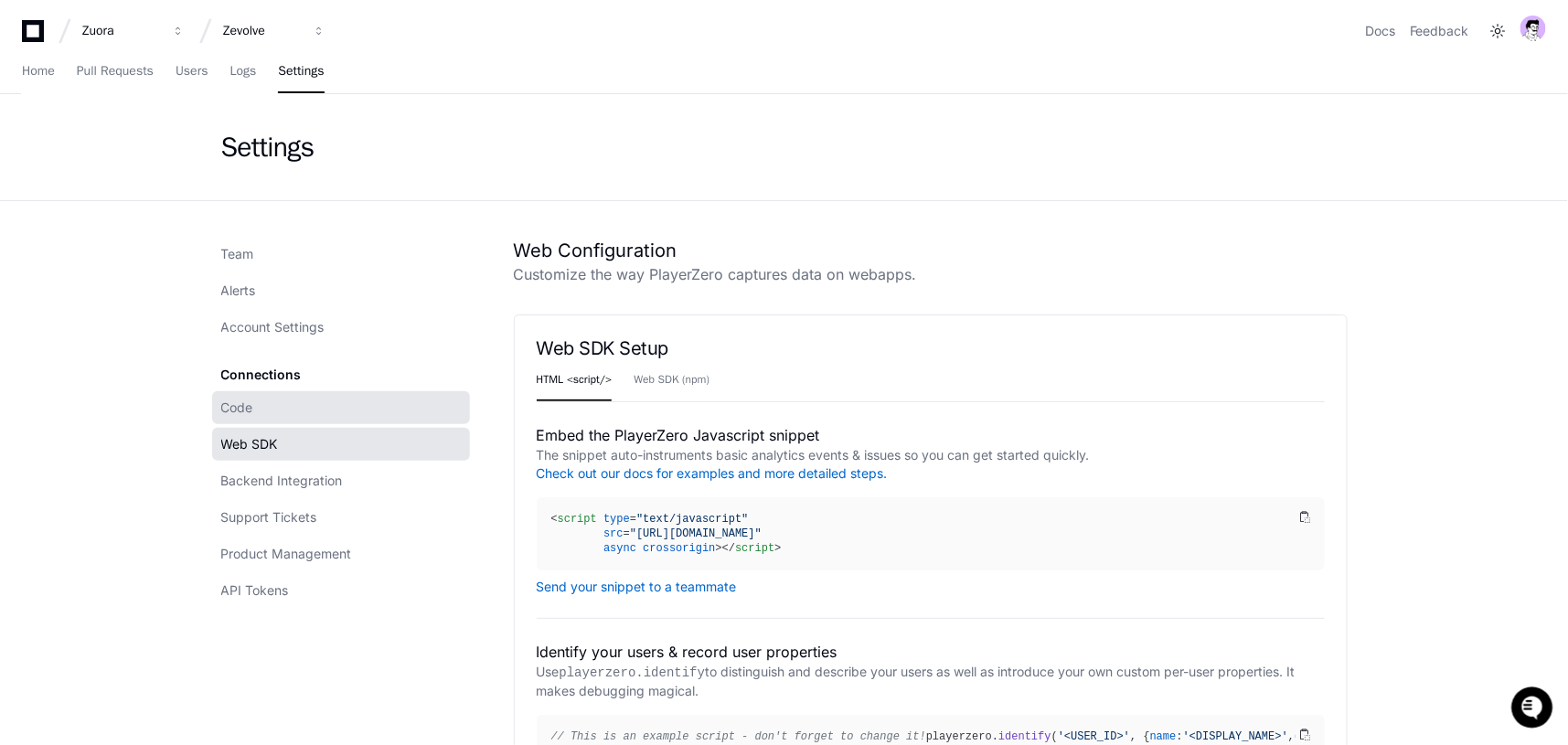 click on "Code" 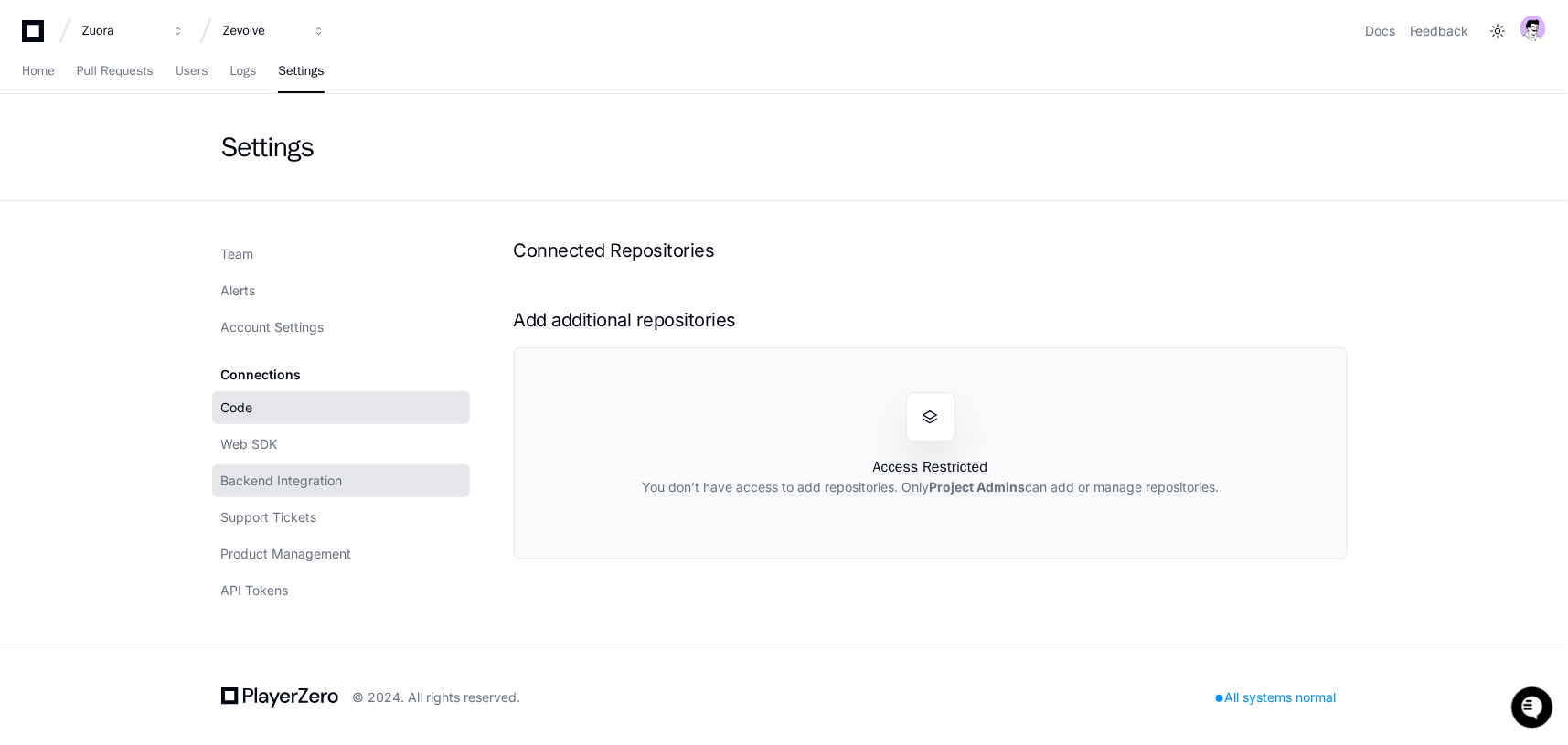 click on "Backend Integration" 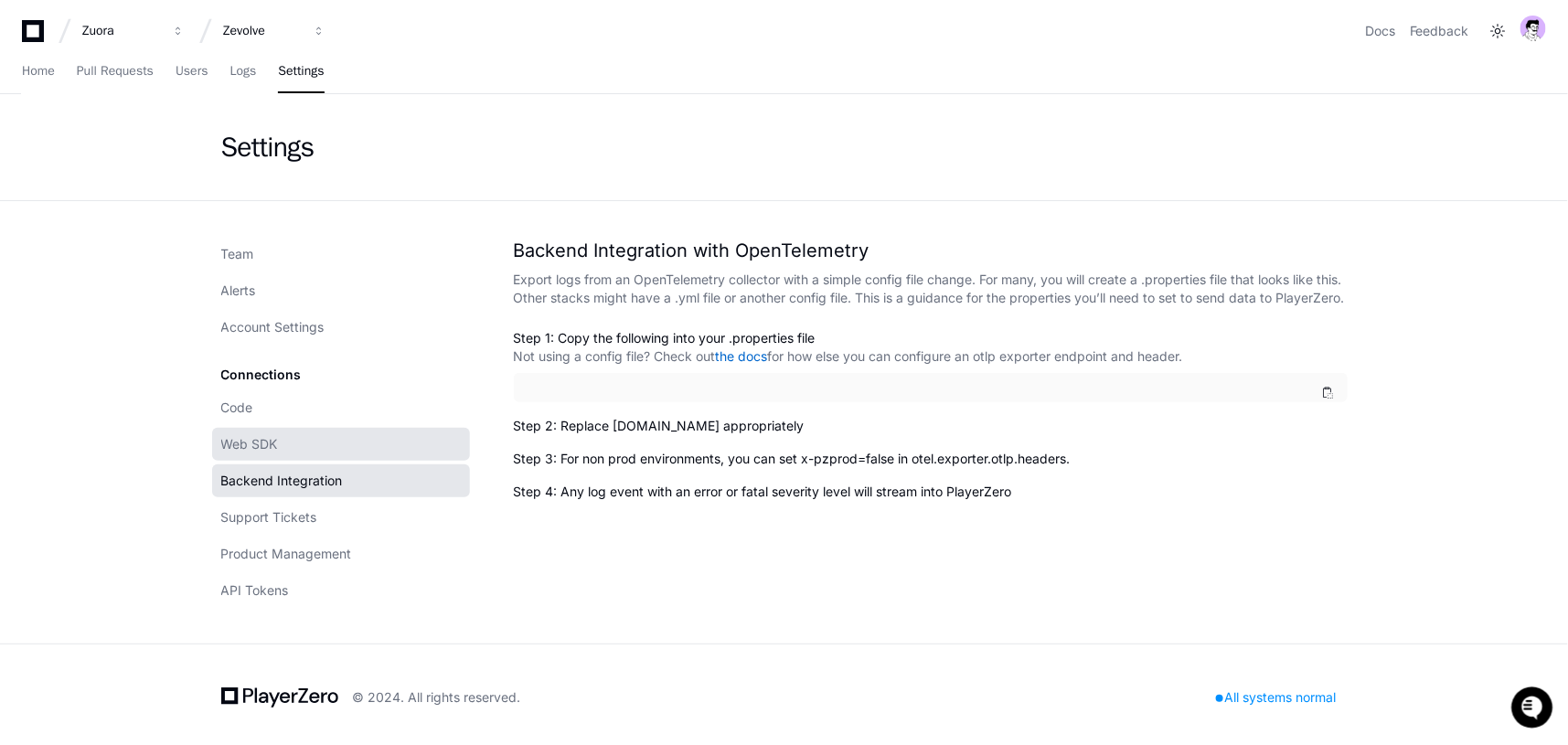 click on "Web SDK" 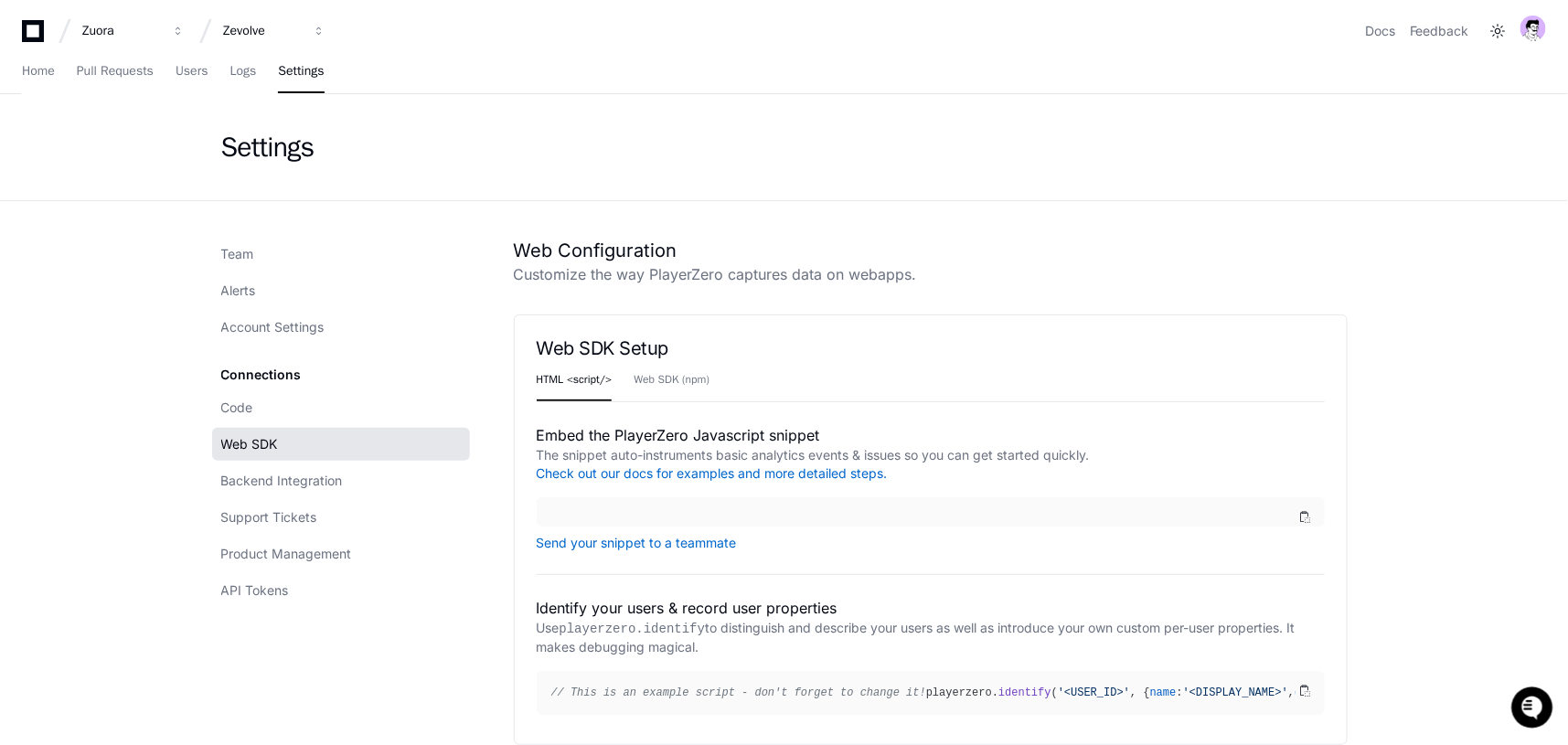click on "Web SDK" 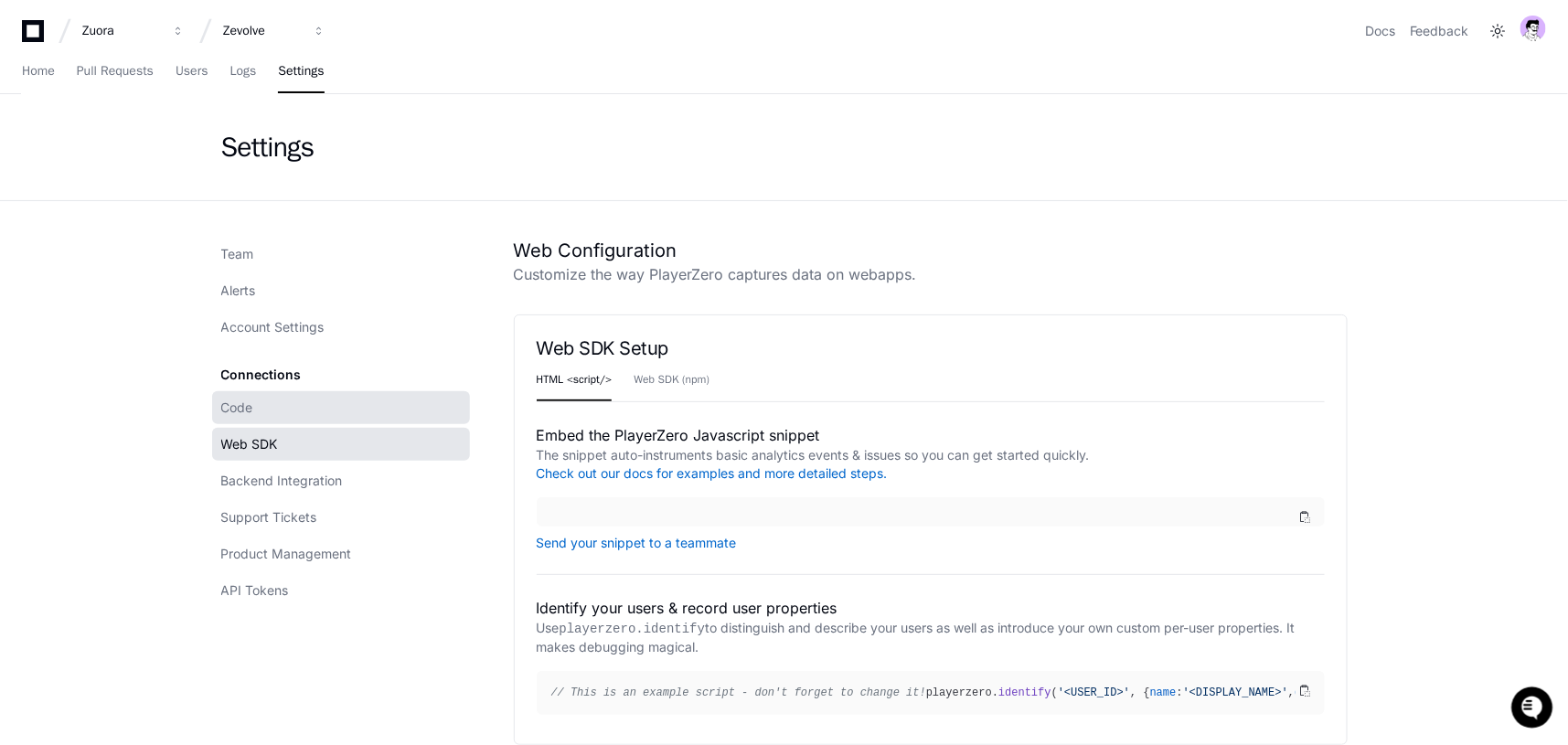 click on "Code" 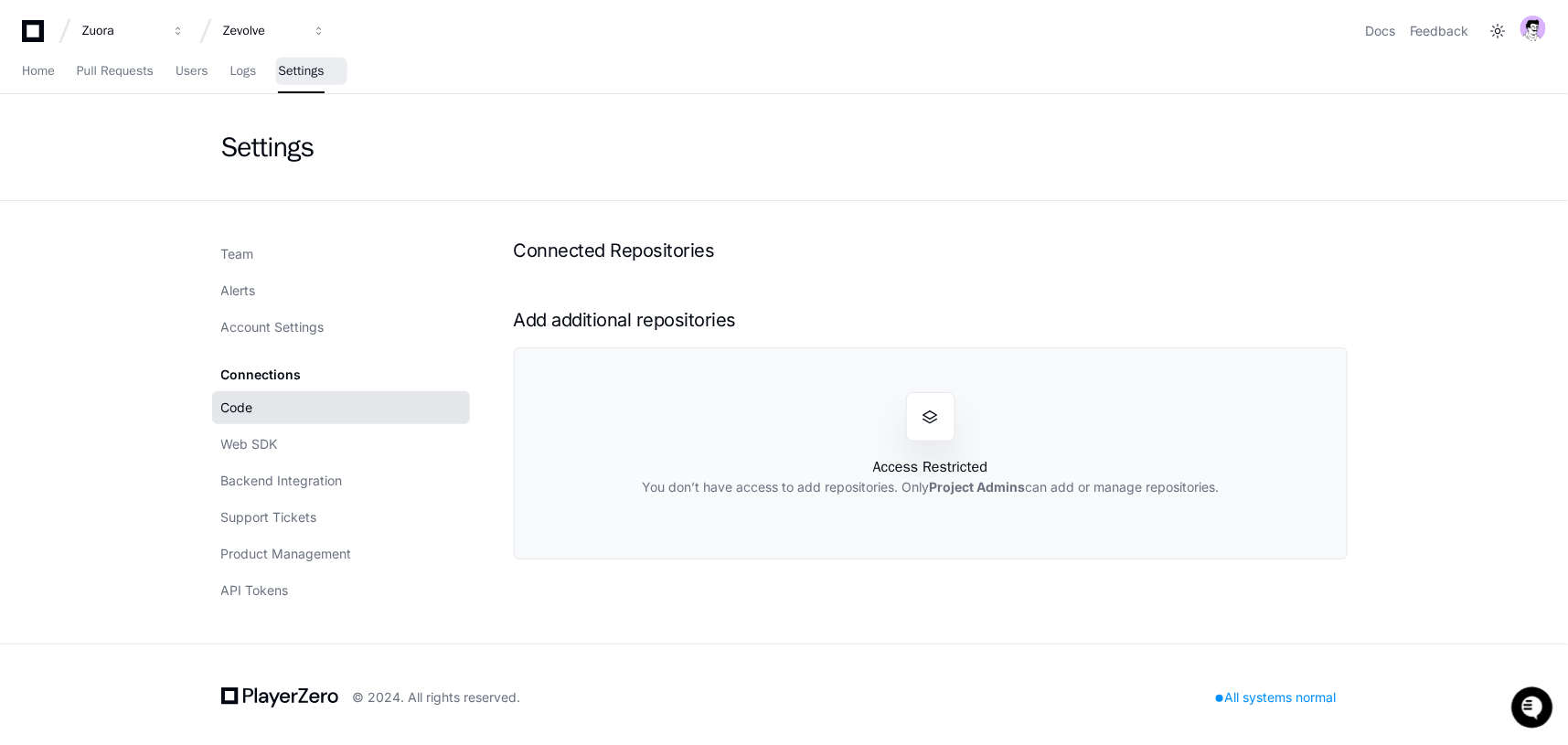 click on "Settings" at bounding box center (301, 71) 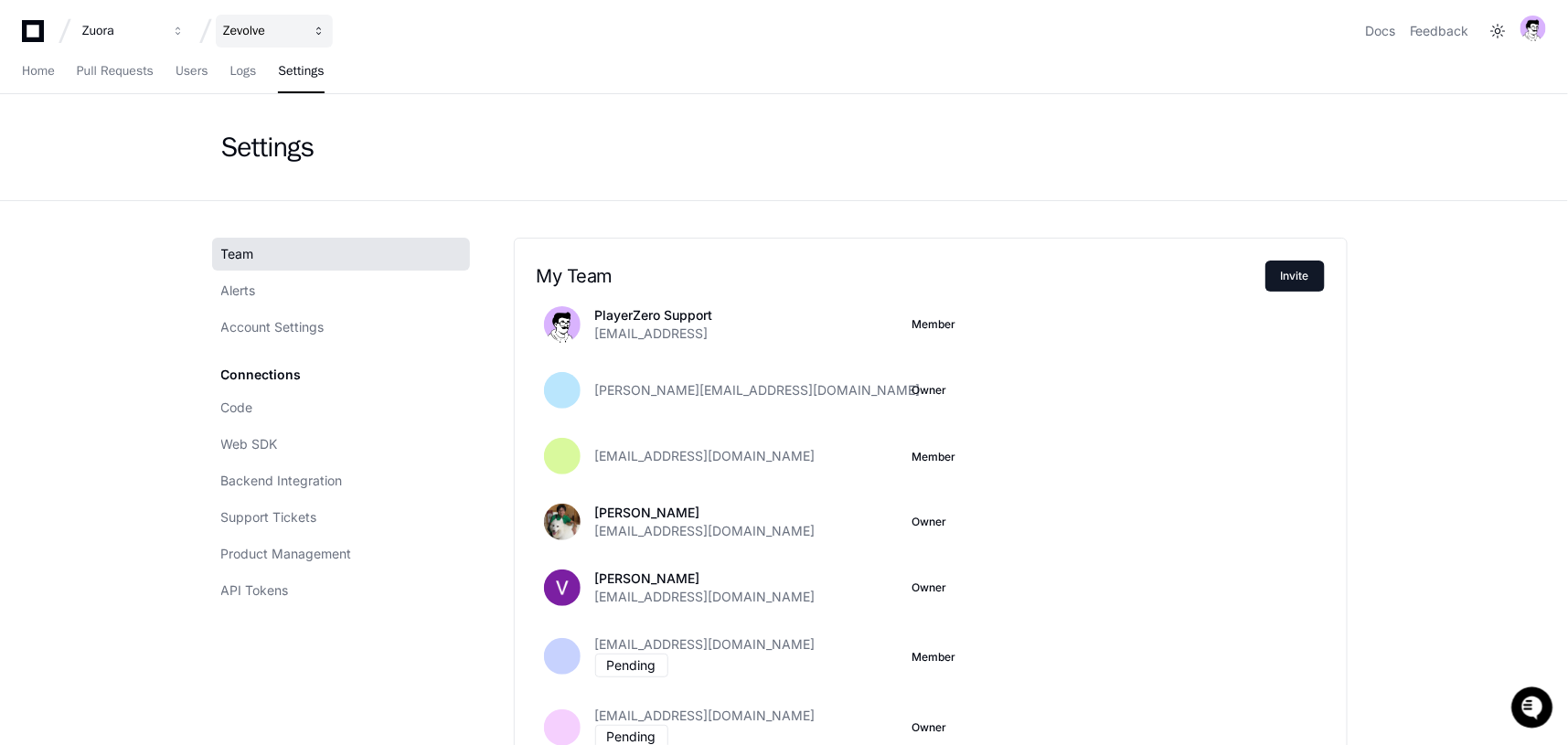 click on "Zevolve" at bounding box center (122, 31) 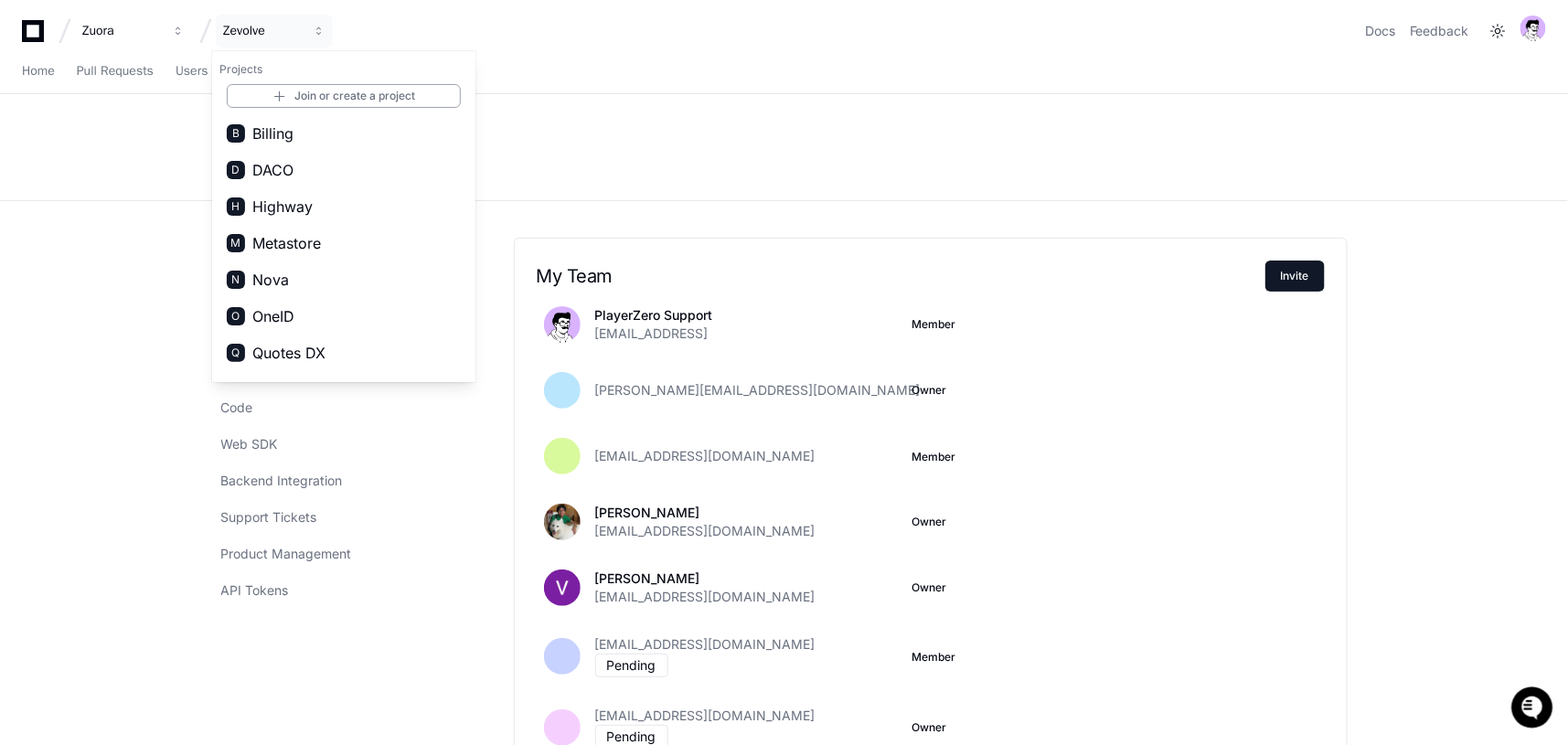 click on "Settings" 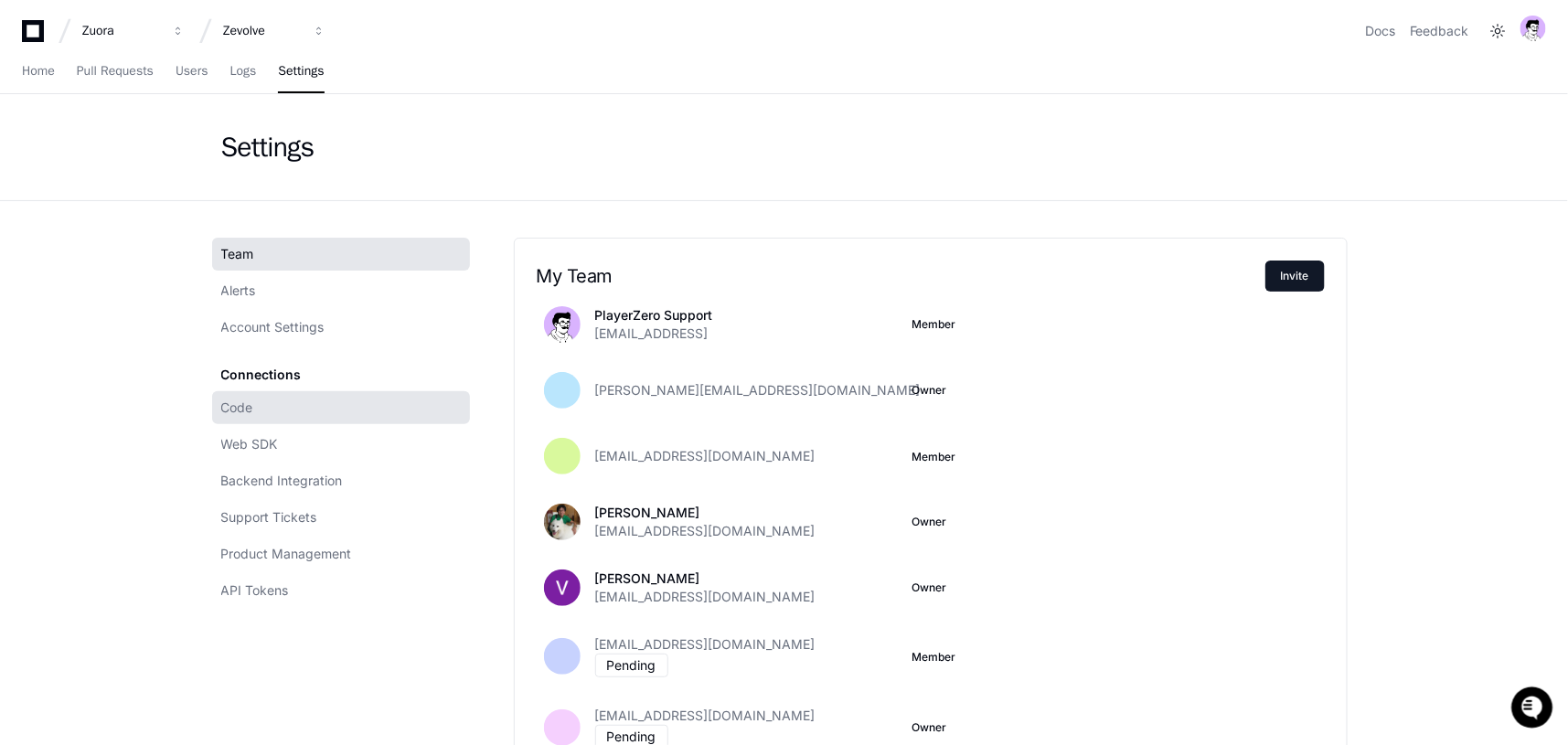 click on "Code" 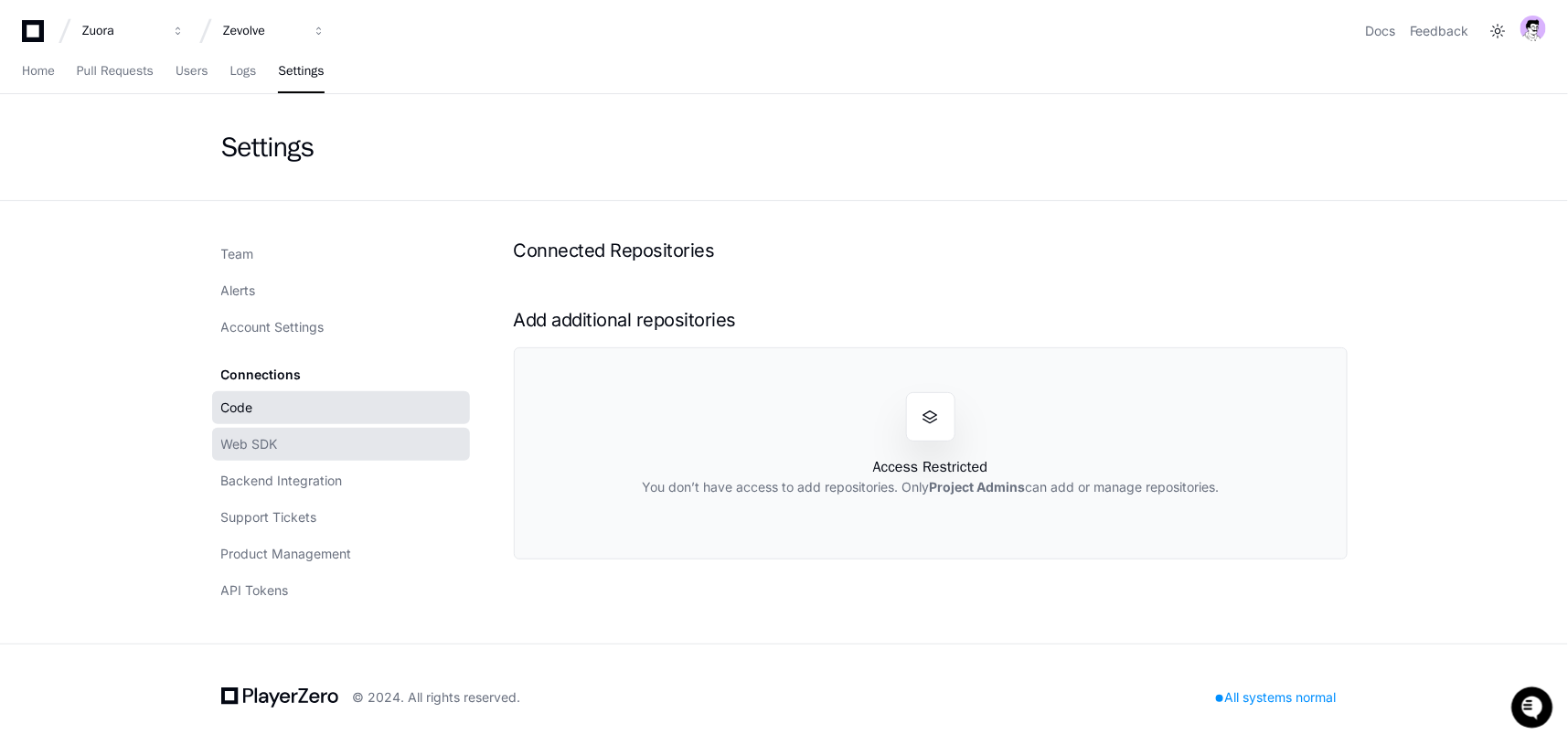 click on "Code Web SDK Backend Integration Support Tickets Product Management API Tokens" 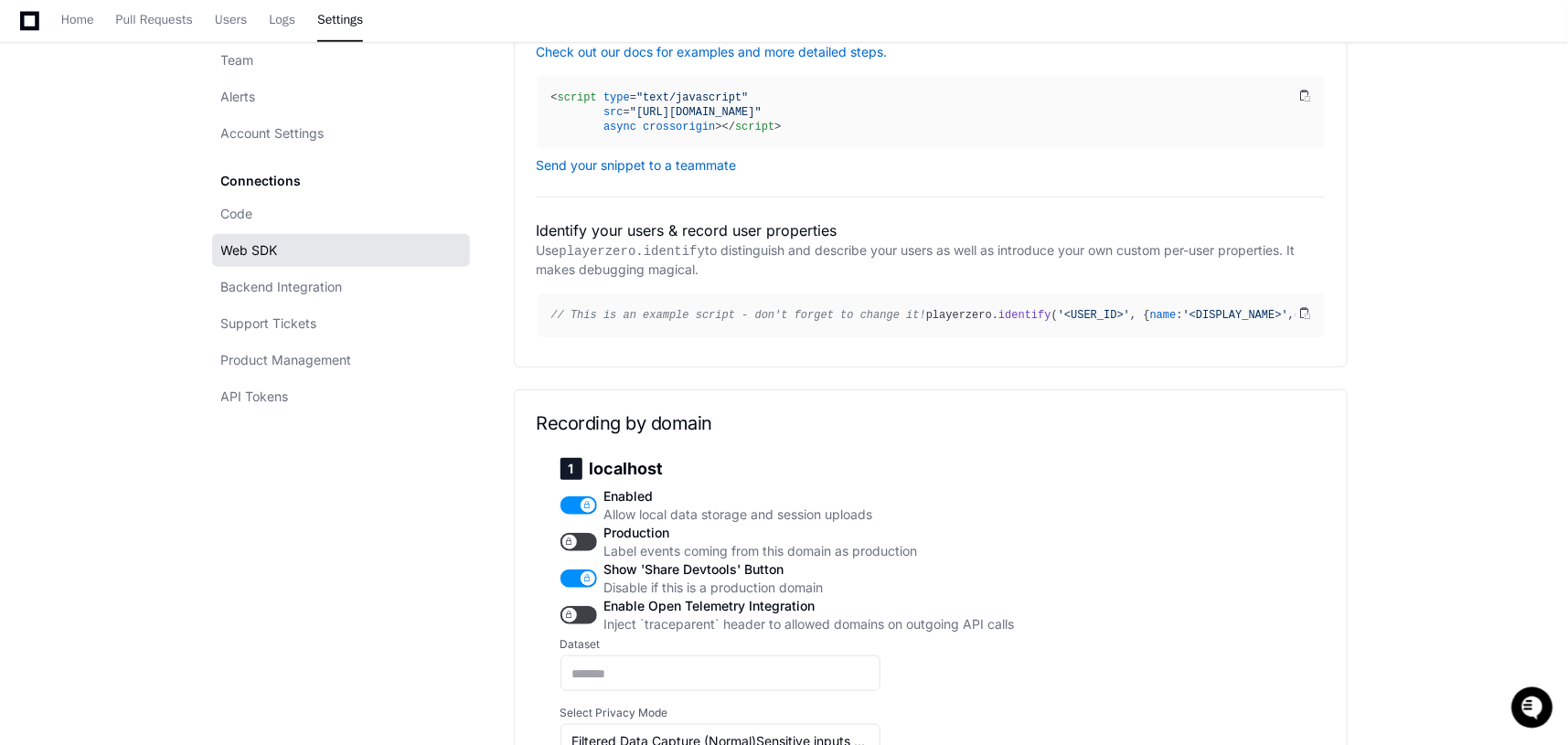scroll, scrollTop: 0, scrollLeft: 0, axis: both 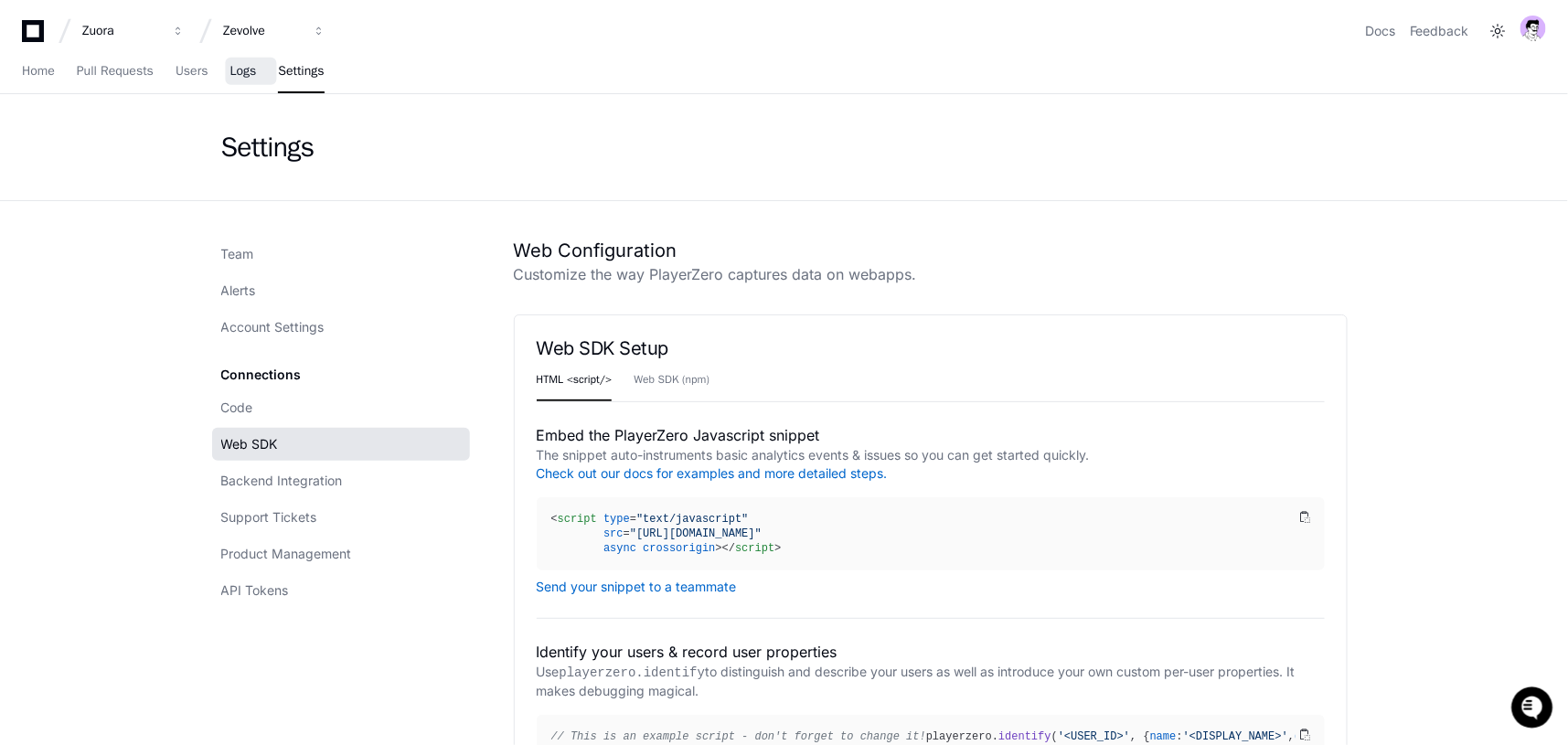 click on "Logs" at bounding box center [242, 72] 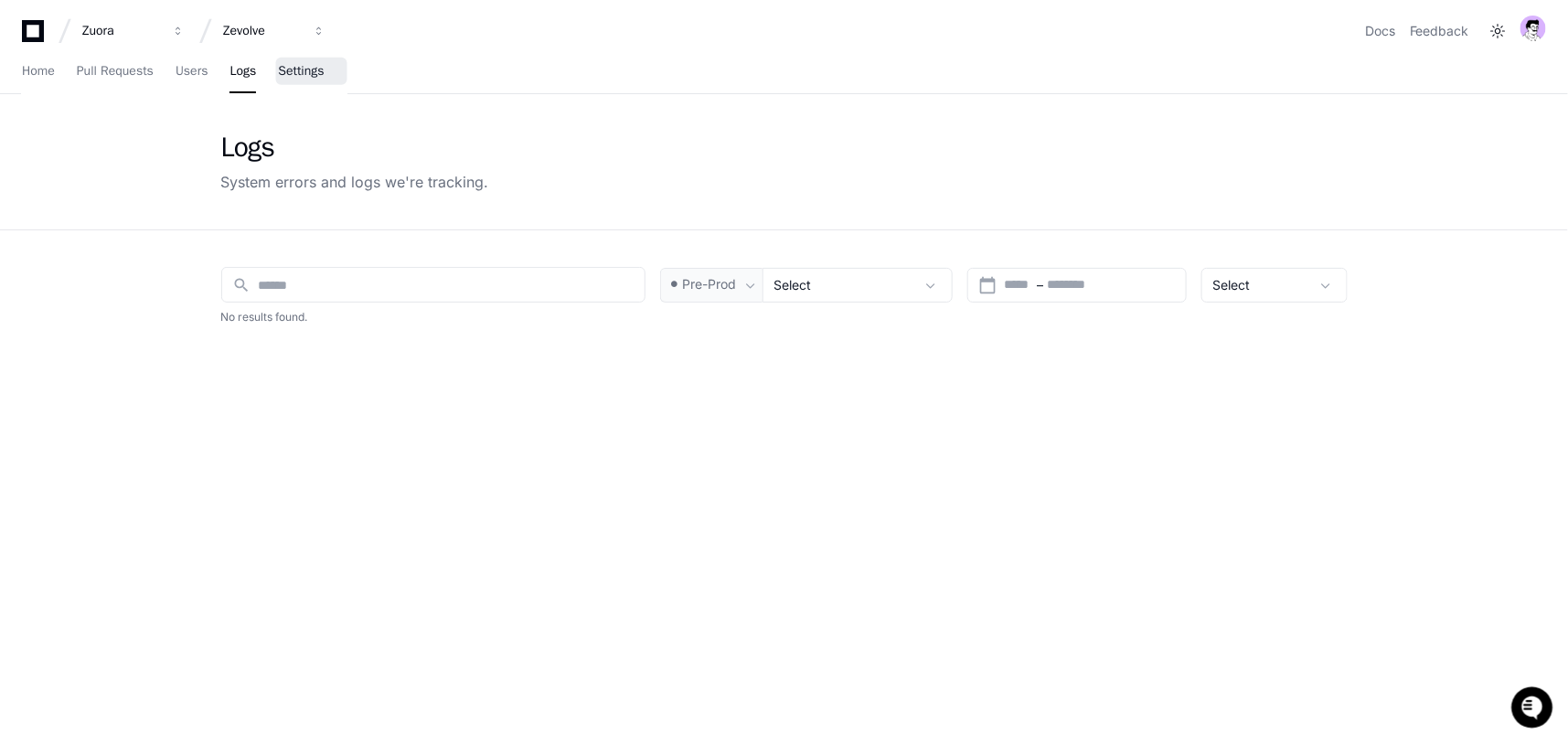 click on "Settings" at bounding box center (301, 71) 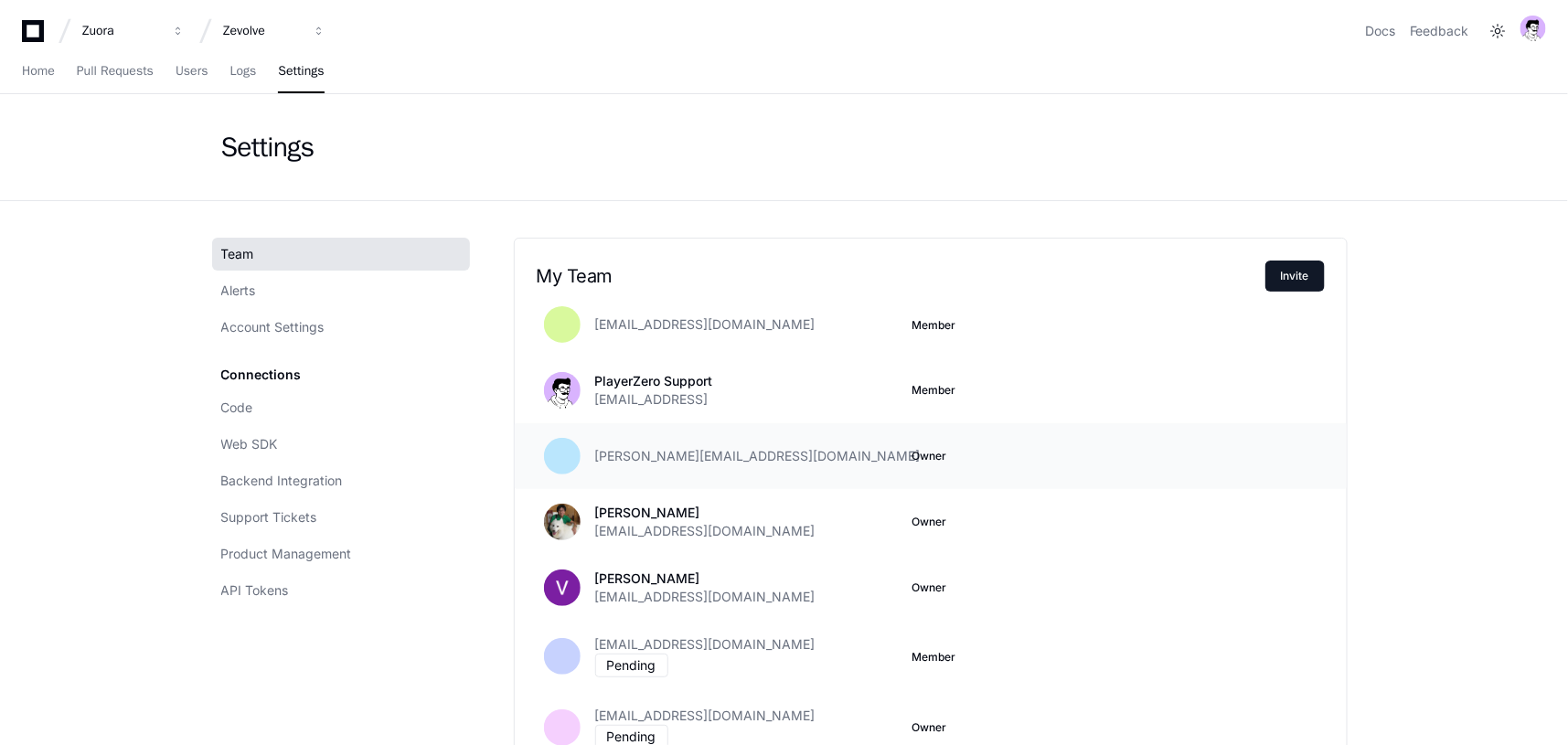 scroll, scrollTop: 0, scrollLeft: 0, axis: both 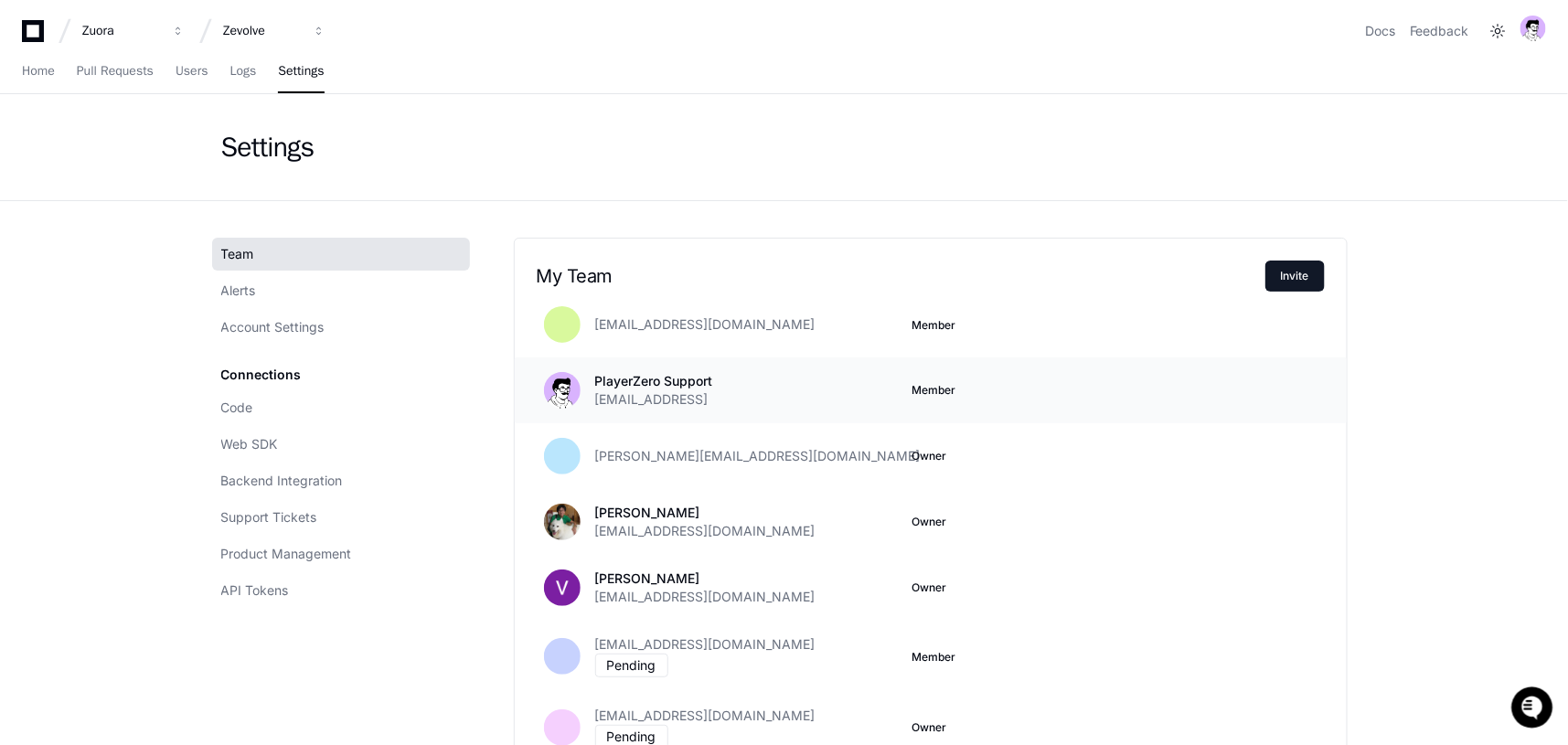 click on "Member" 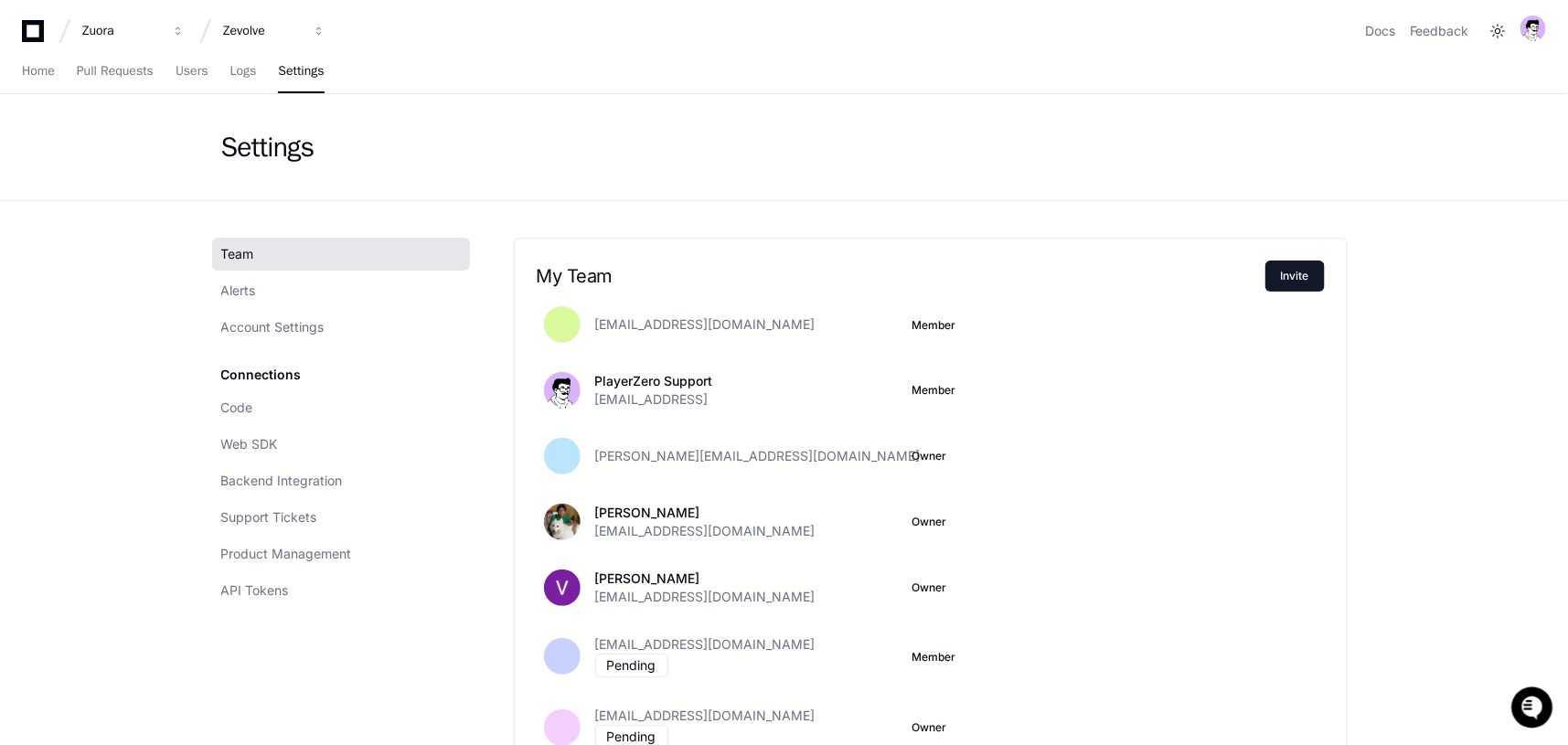 click on "Settings" 